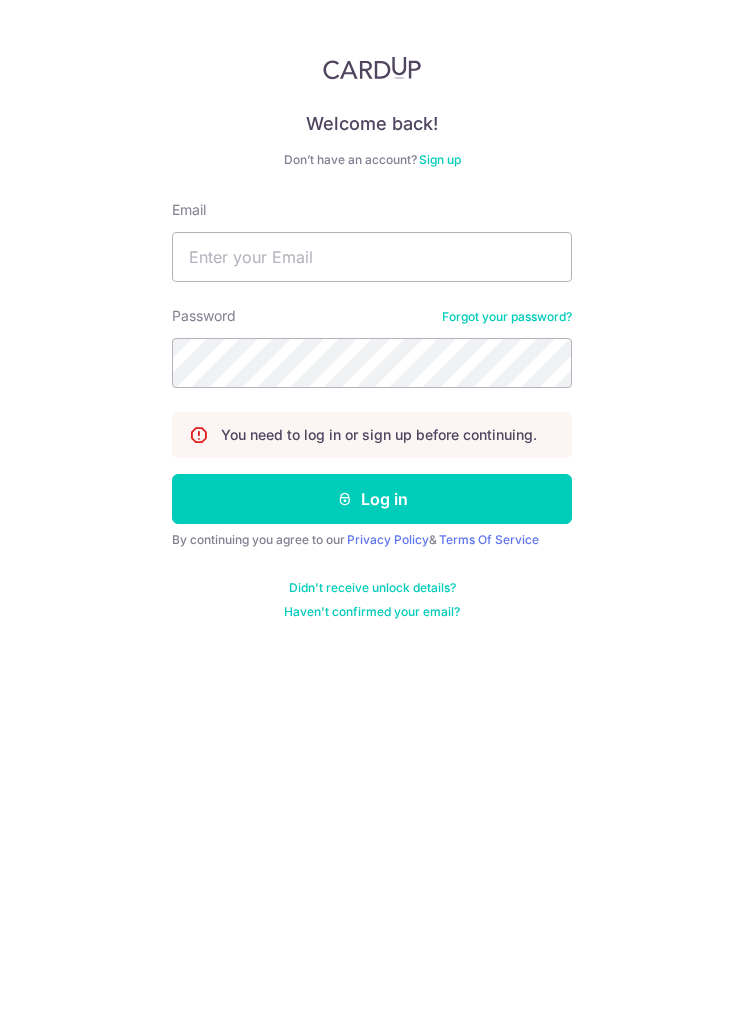 scroll, scrollTop: 0, scrollLeft: 0, axis: both 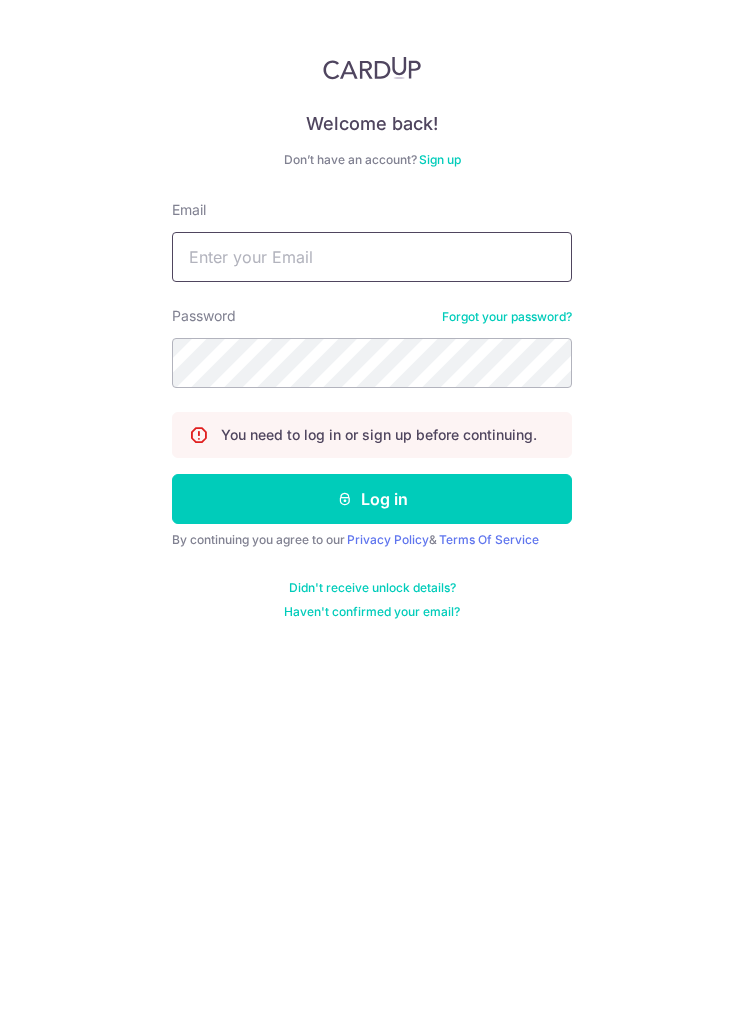 click on "Email" at bounding box center (372, 257) 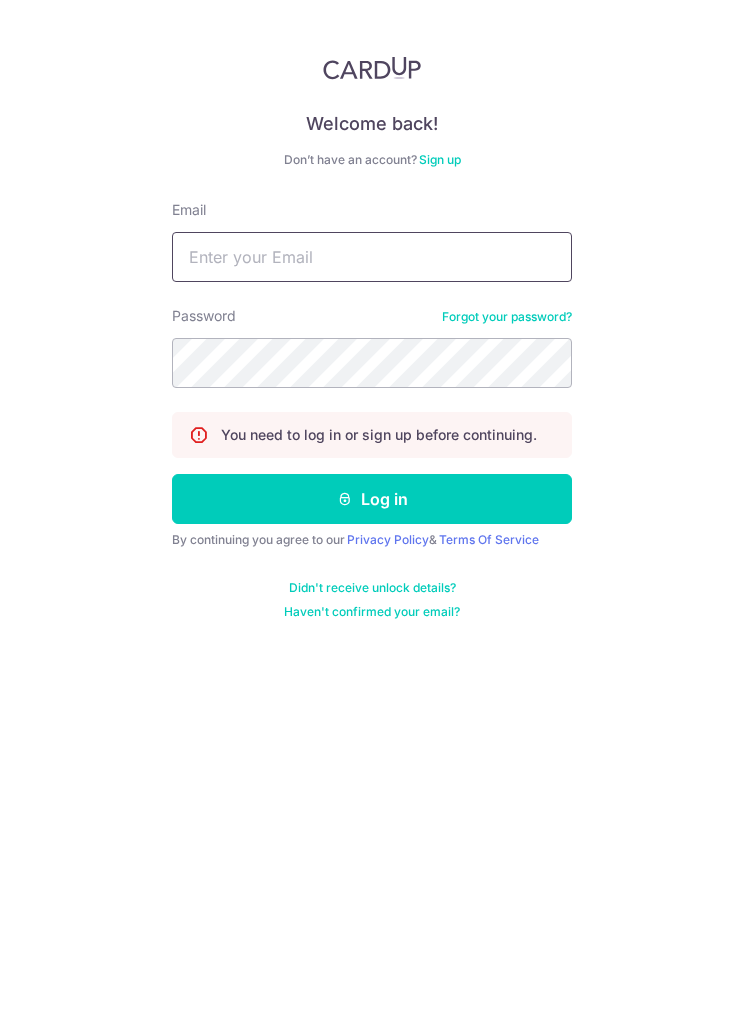 type on "[USERNAME]@[DOMAIN]" 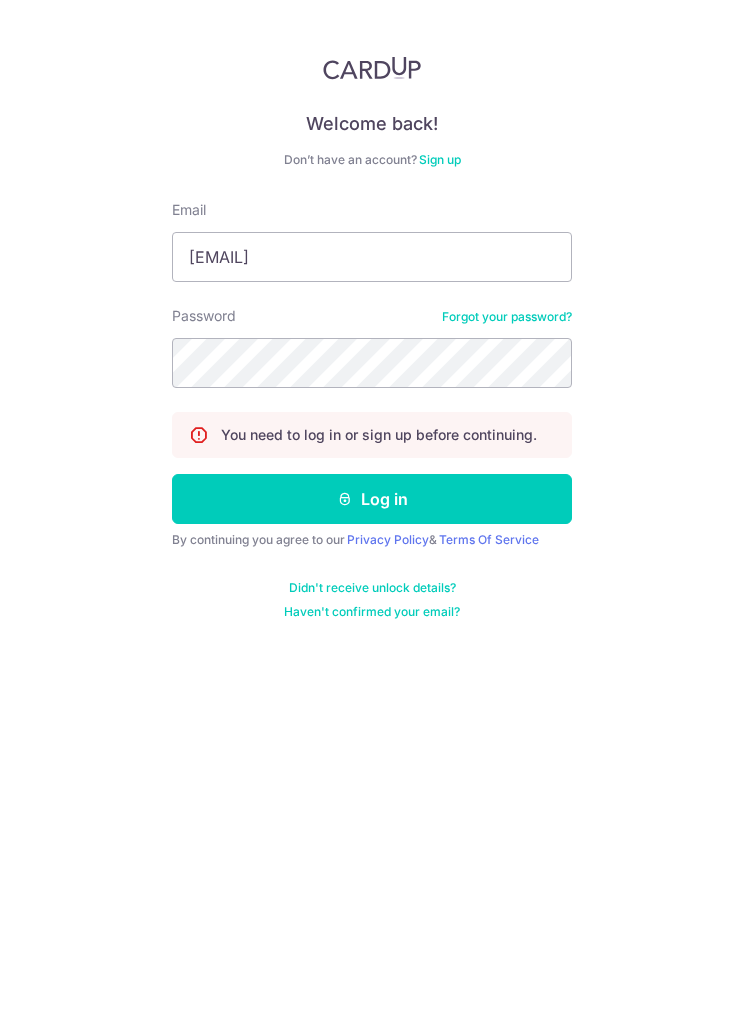 click on "Log in" at bounding box center (372, 499) 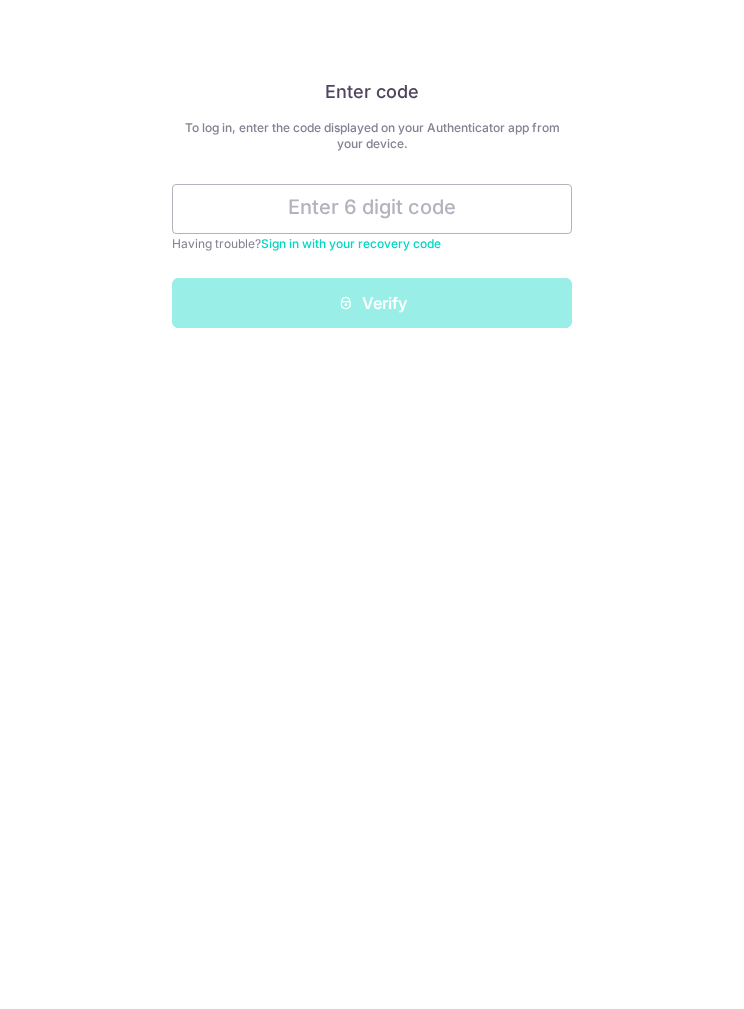 scroll, scrollTop: 0, scrollLeft: 0, axis: both 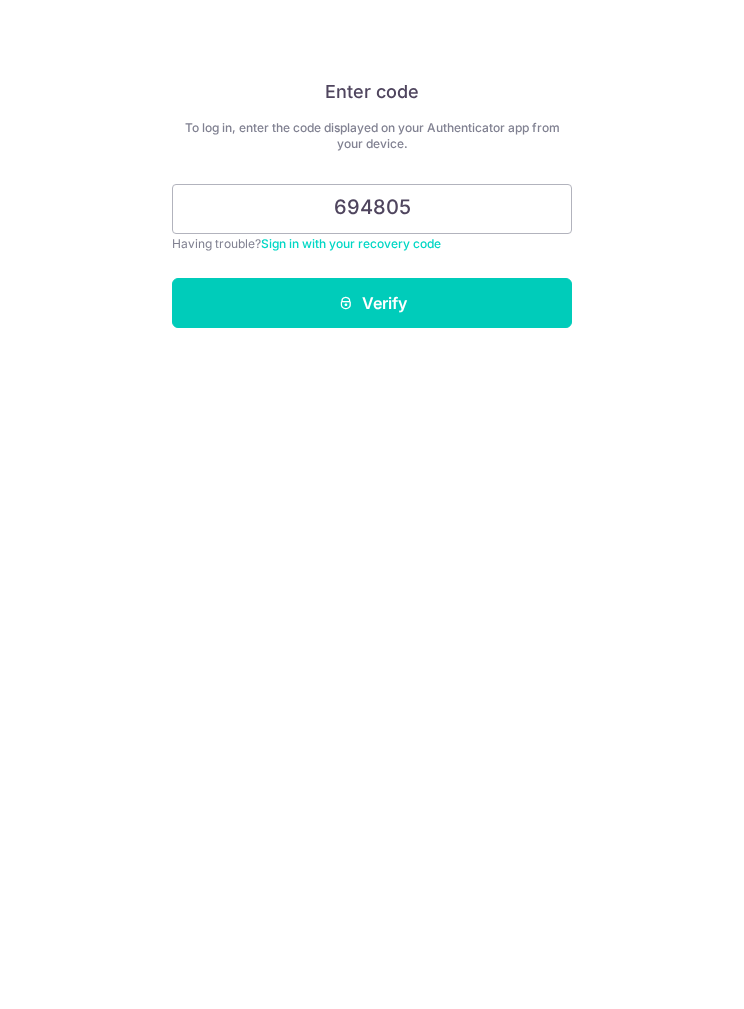 type on "694805" 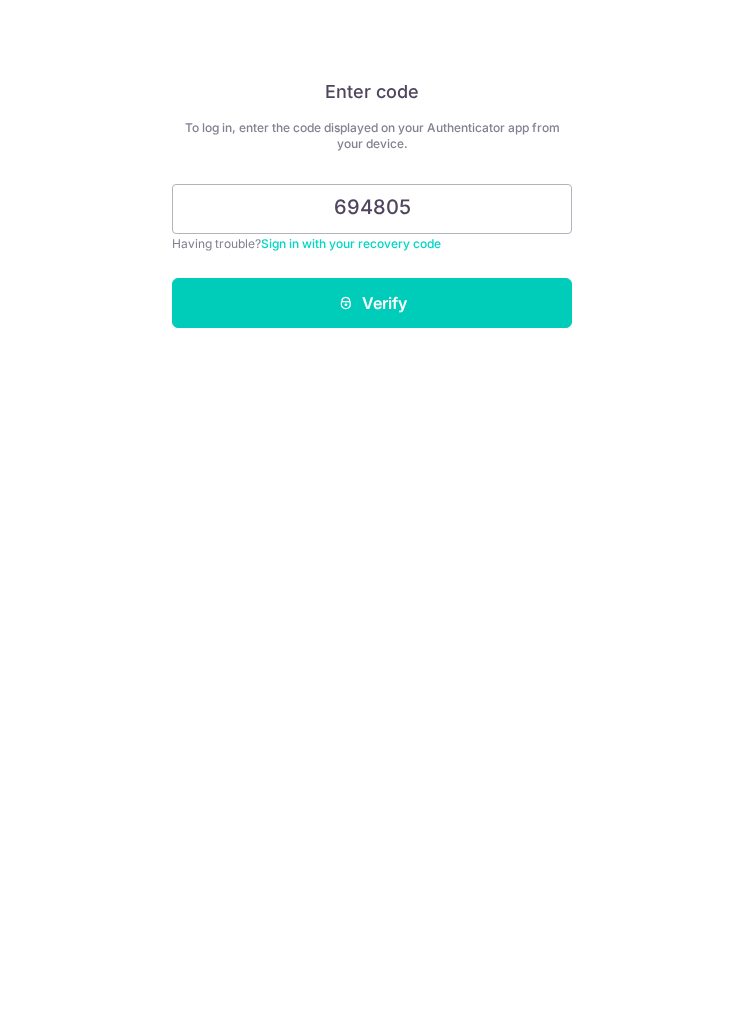 click on "Verify" at bounding box center [372, 303] 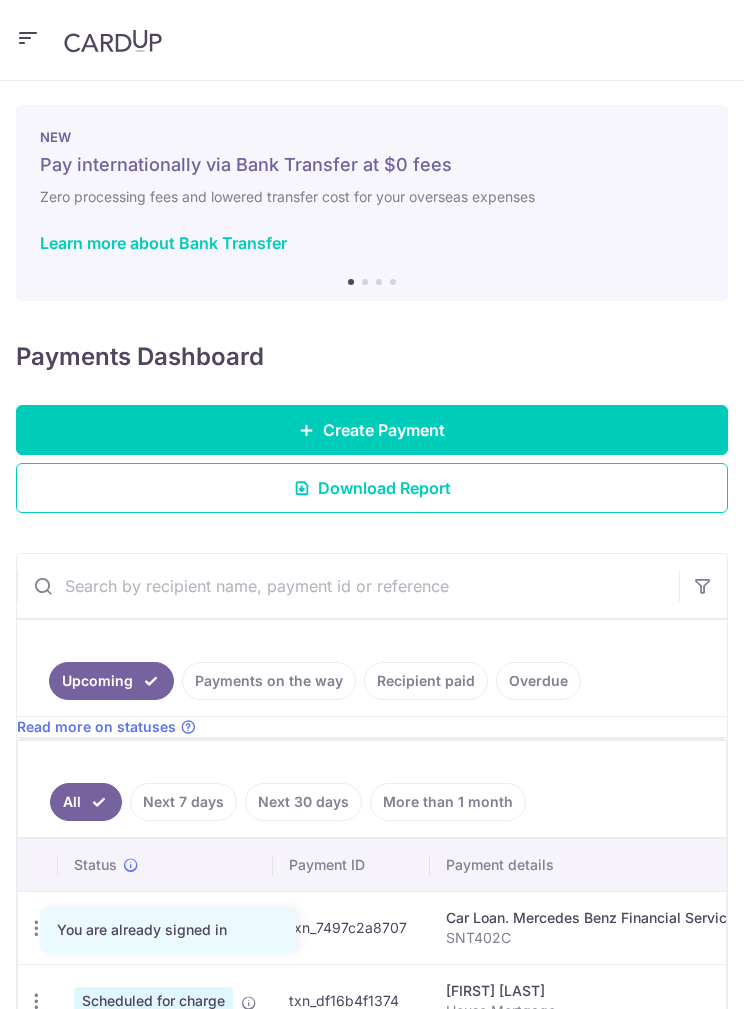 scroll, scrollTop: 0, scrollLeft: 0, axis: both 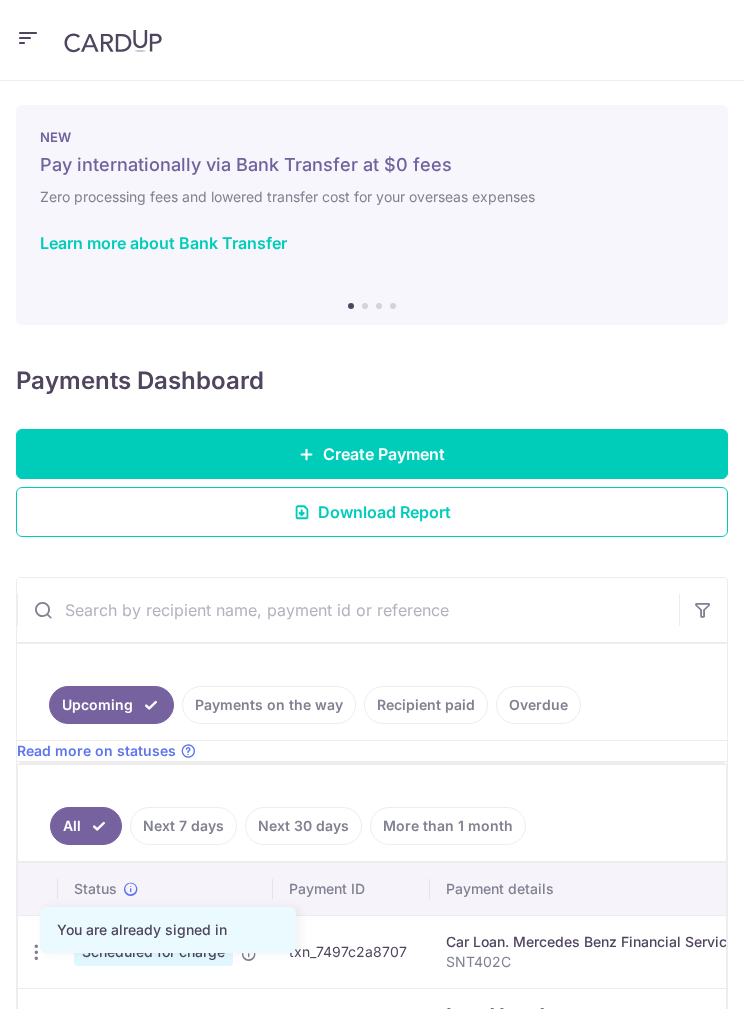 click at bounding box center [28, 38] 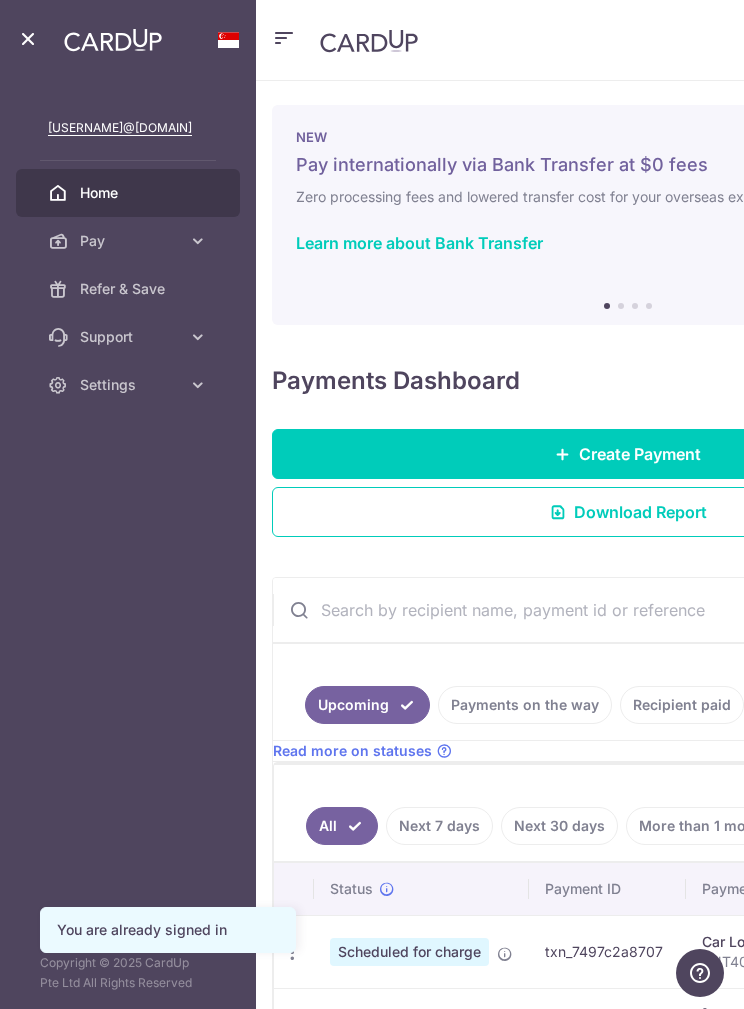 click on "Home" at bounding box center [144, 193] 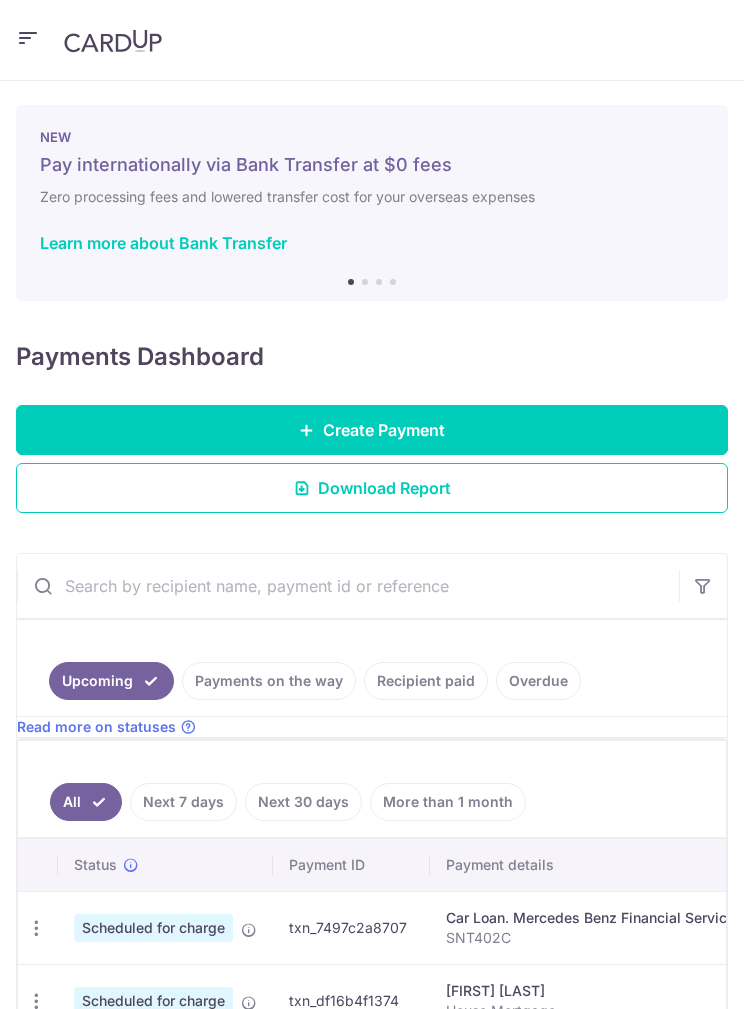 scroll, scrollTop: 0, scrollLeft: 0, axis: both 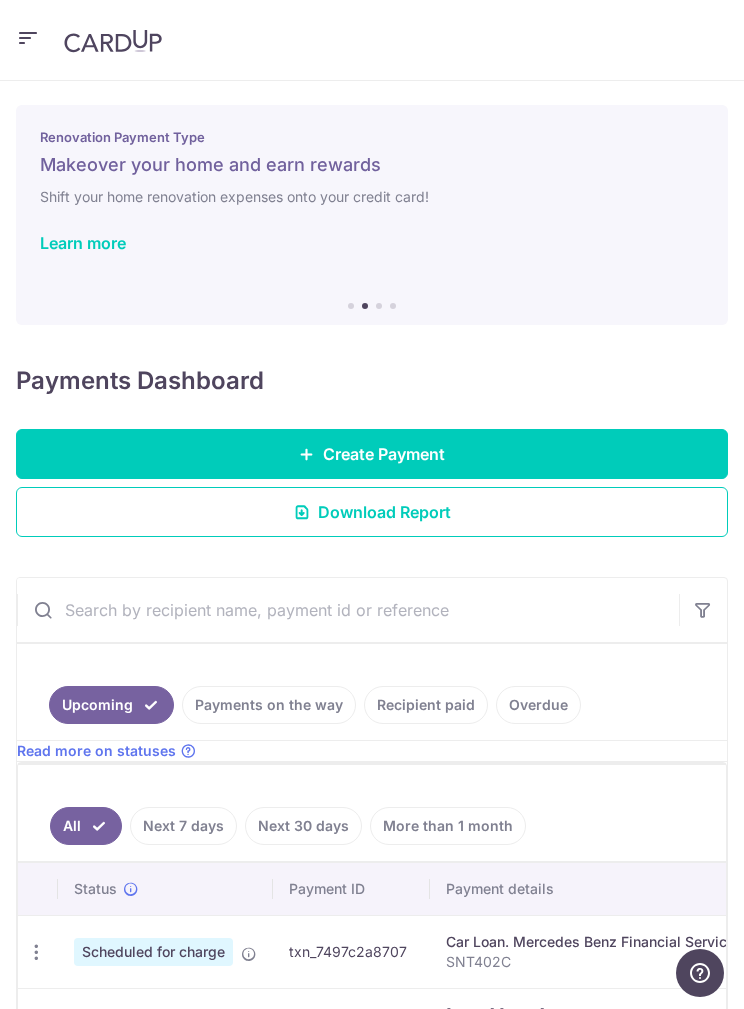 click at bounding box center (28, 38) 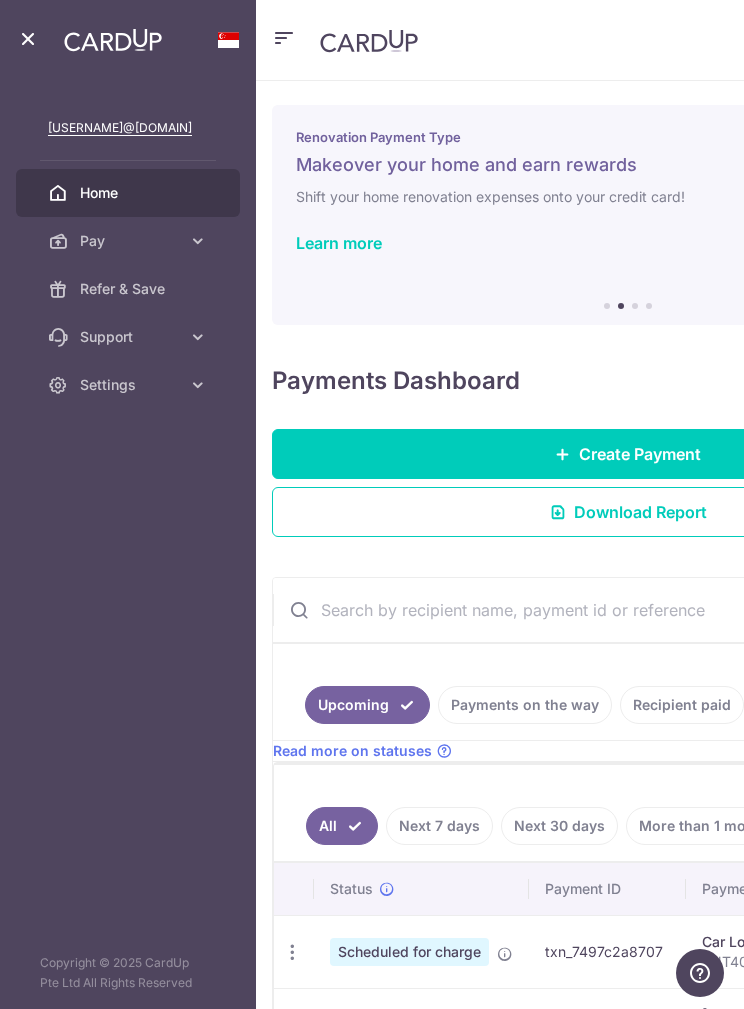 click on "Pay" at bounding box center [128, 241] 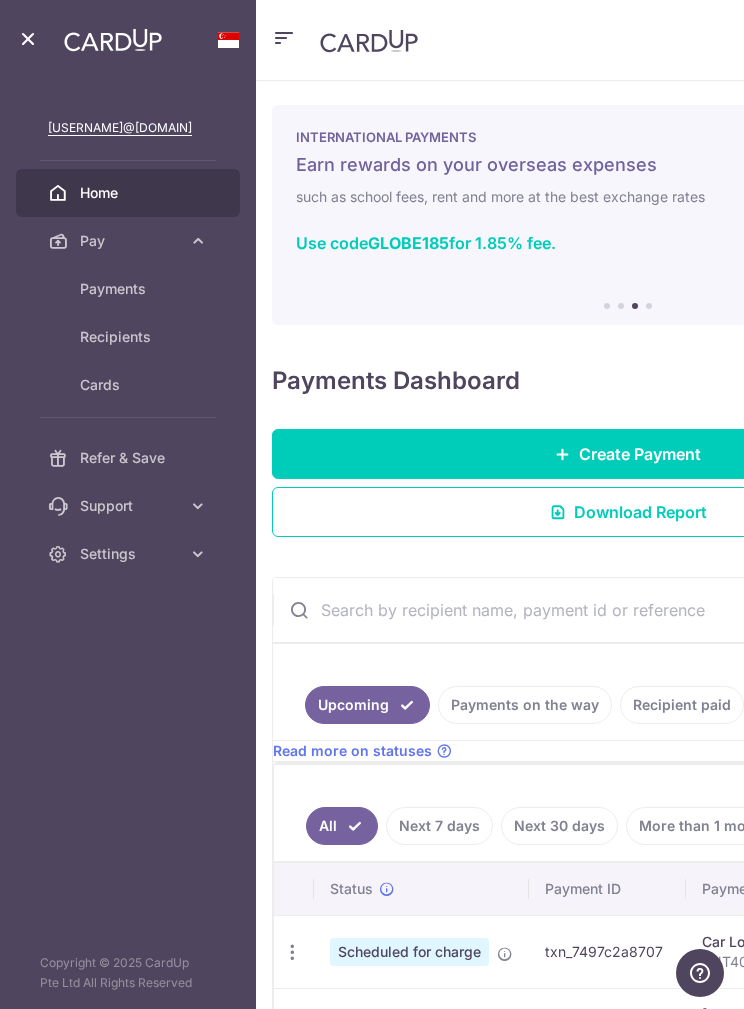 click on "Payments" at bounding box center [128, 289] 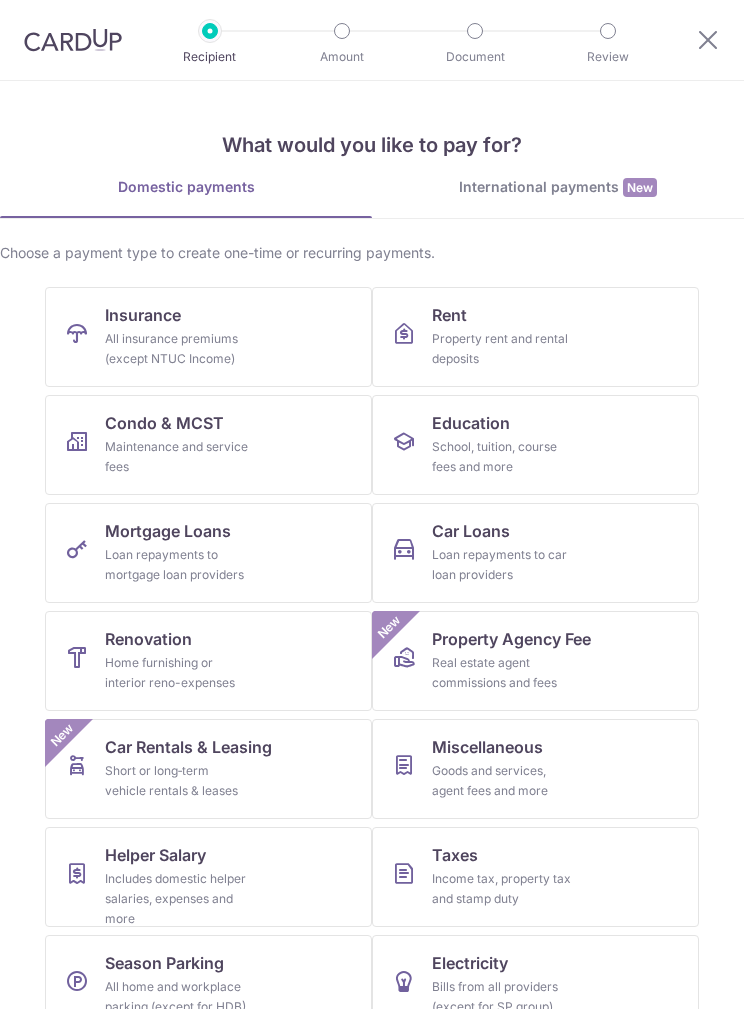 scroll, scrollTop: 0, scrollLeft: 0, axis: both 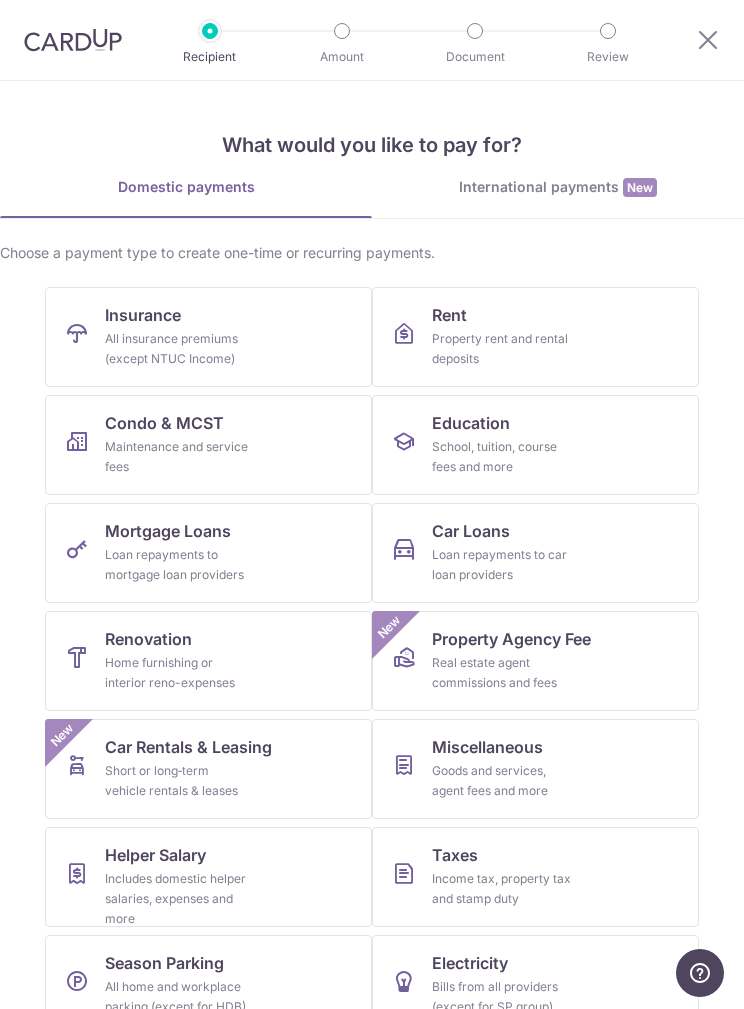 click on "Insurance All insurance premiums (except NTUC Income)" at bounding box center (208, 337) 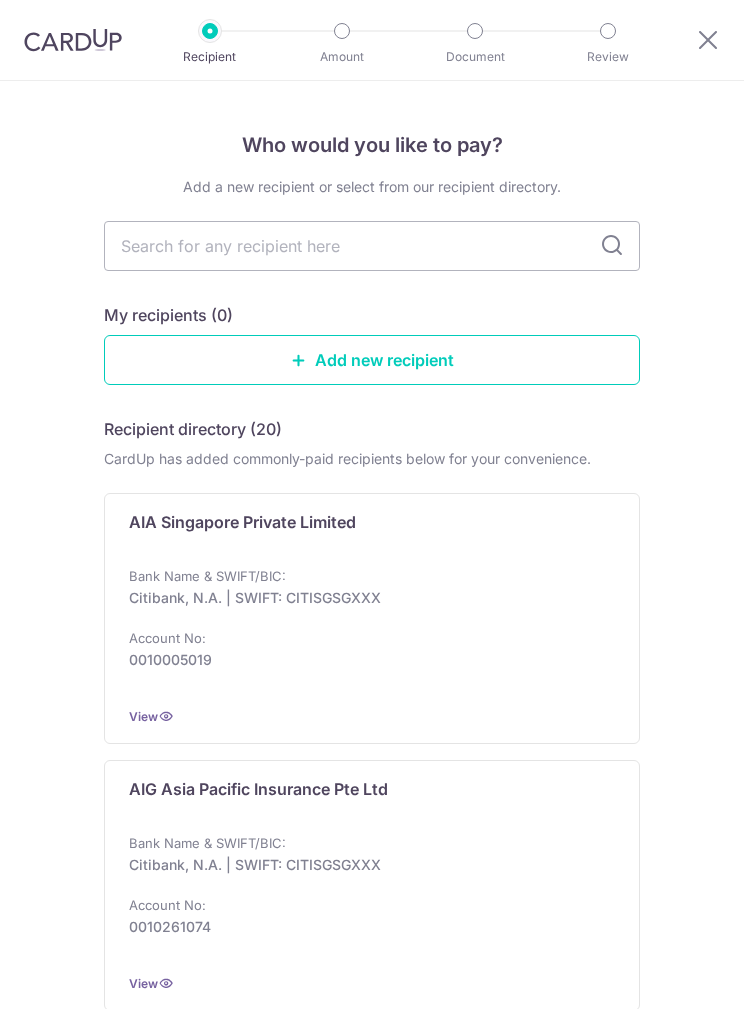 scroll, scrollTop: 0, scrollLeft: 0, axis: both 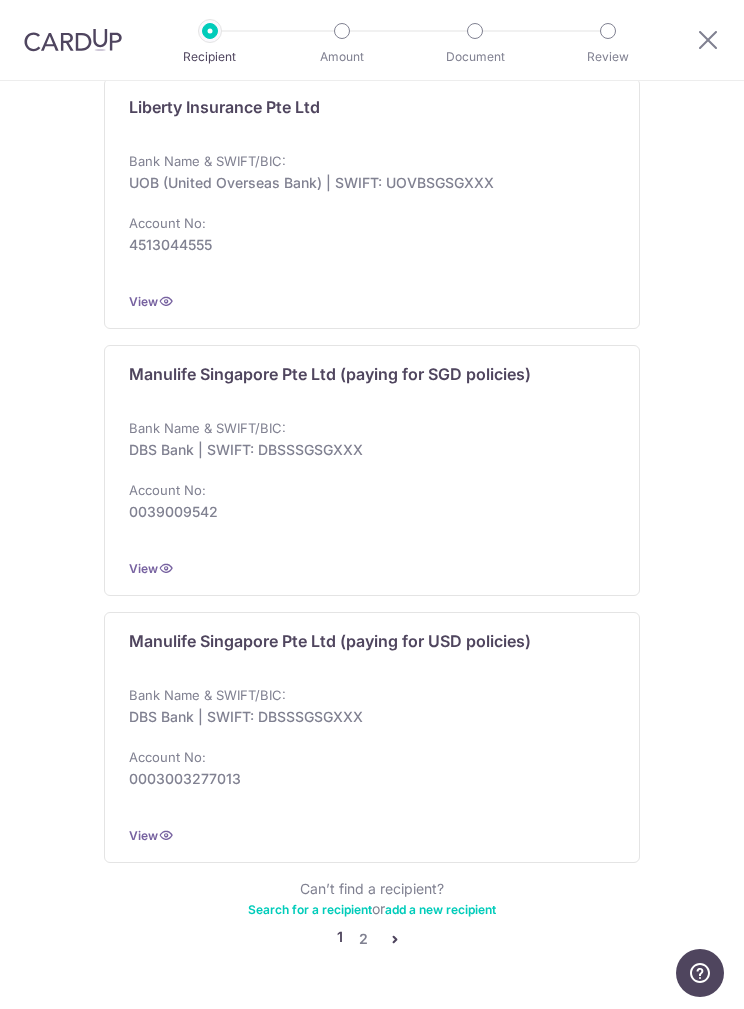 click on "2" at bounding box center [363, 939] 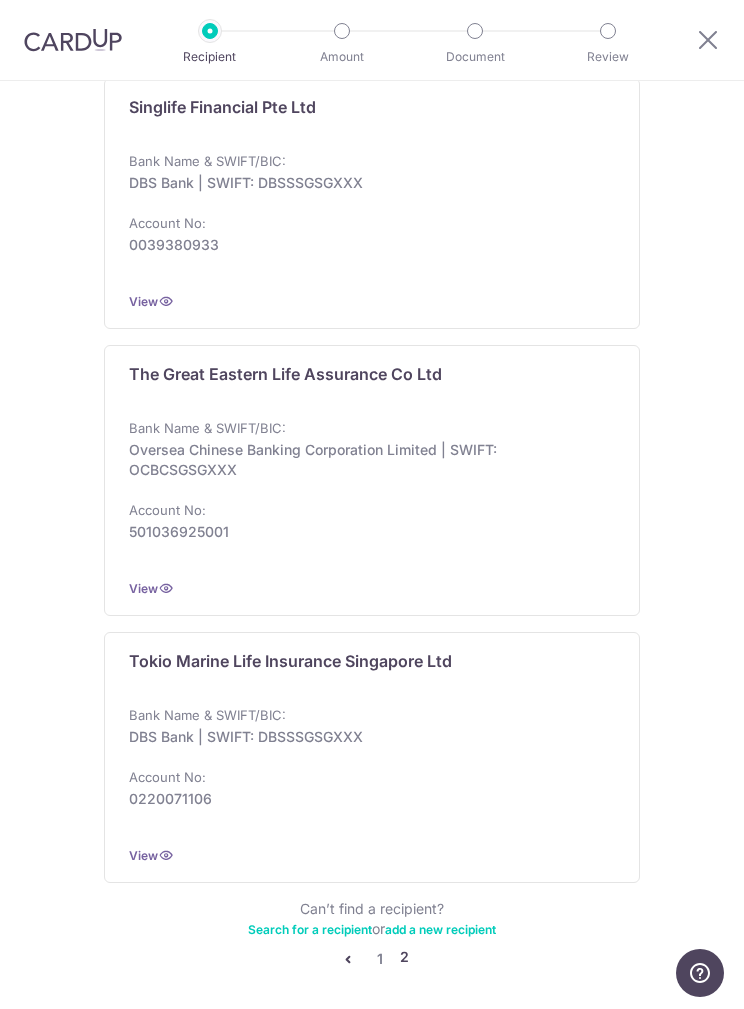 click on "Oversea Chinese Banking Corporation Limited | SWIFT: OCBCSGSGXXX" at bounding box center [366, 460] 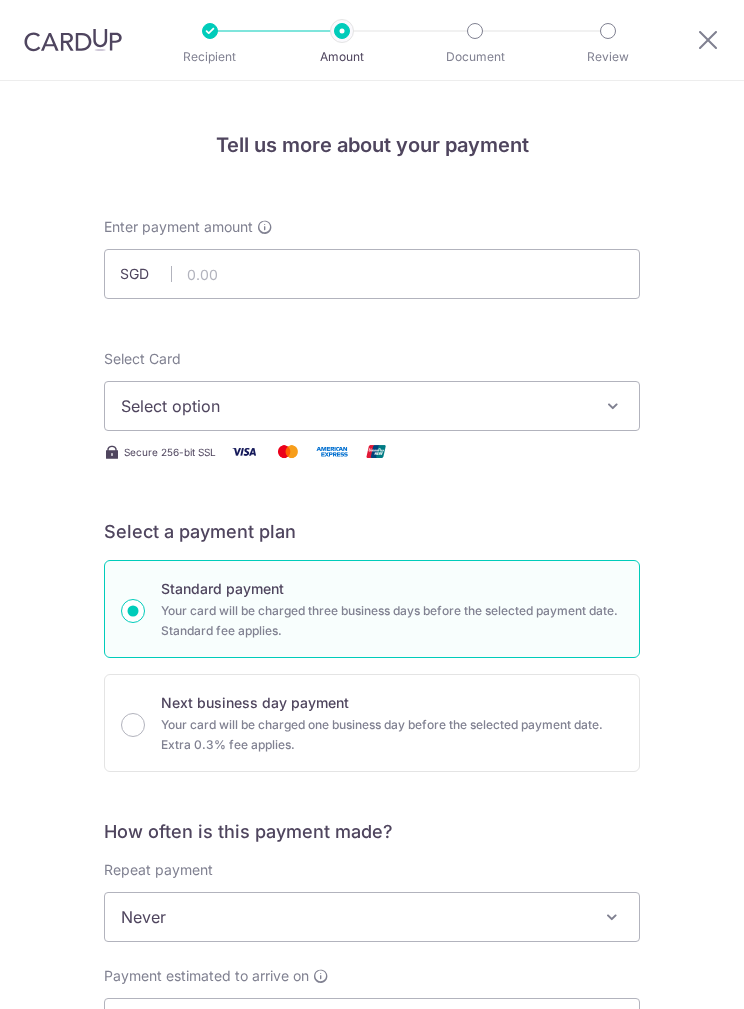 scroll, scrollTop: 0, scrollLeft: 0, axis: both 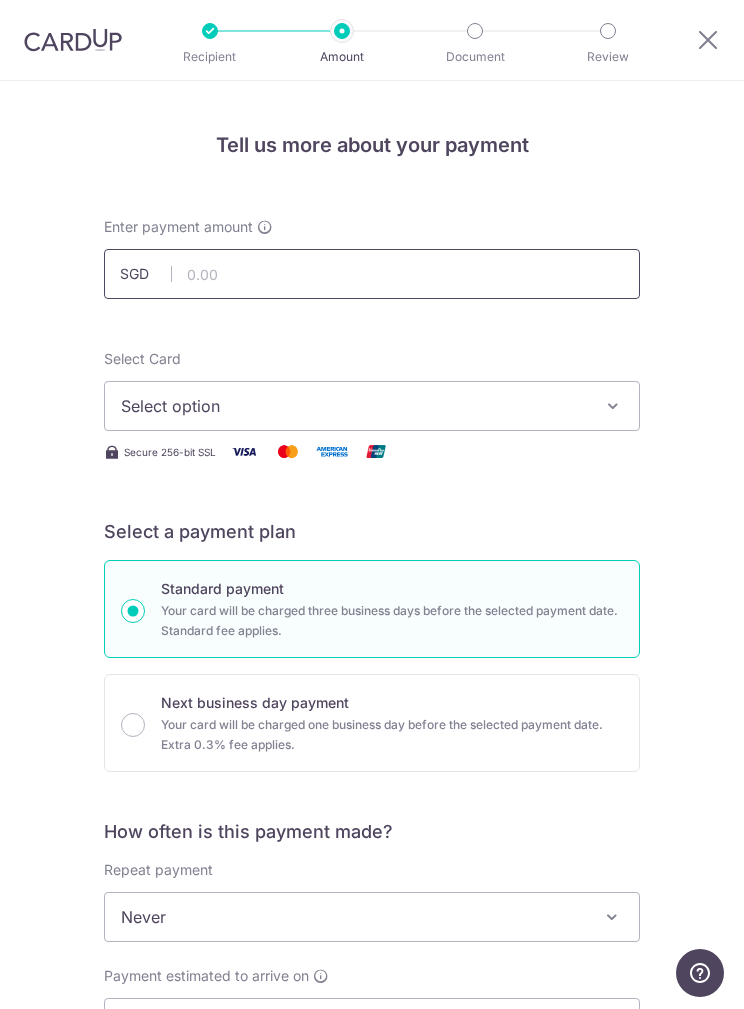 click at bounding box center (372, 274) 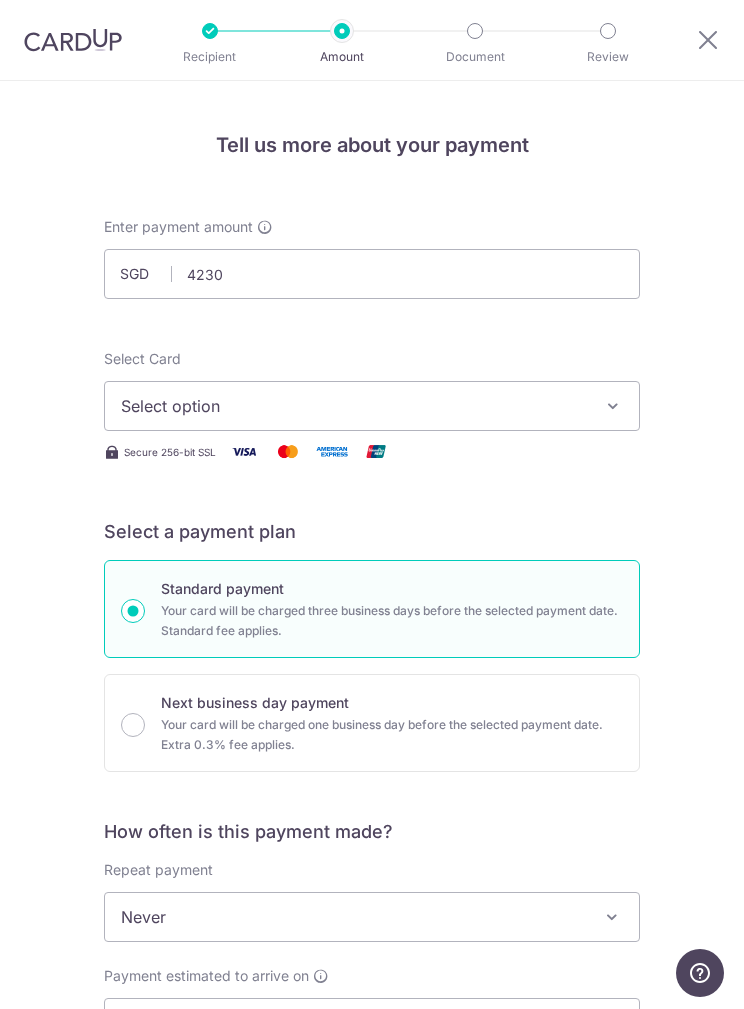 click on "Select option" at bounding box center (358, 406) 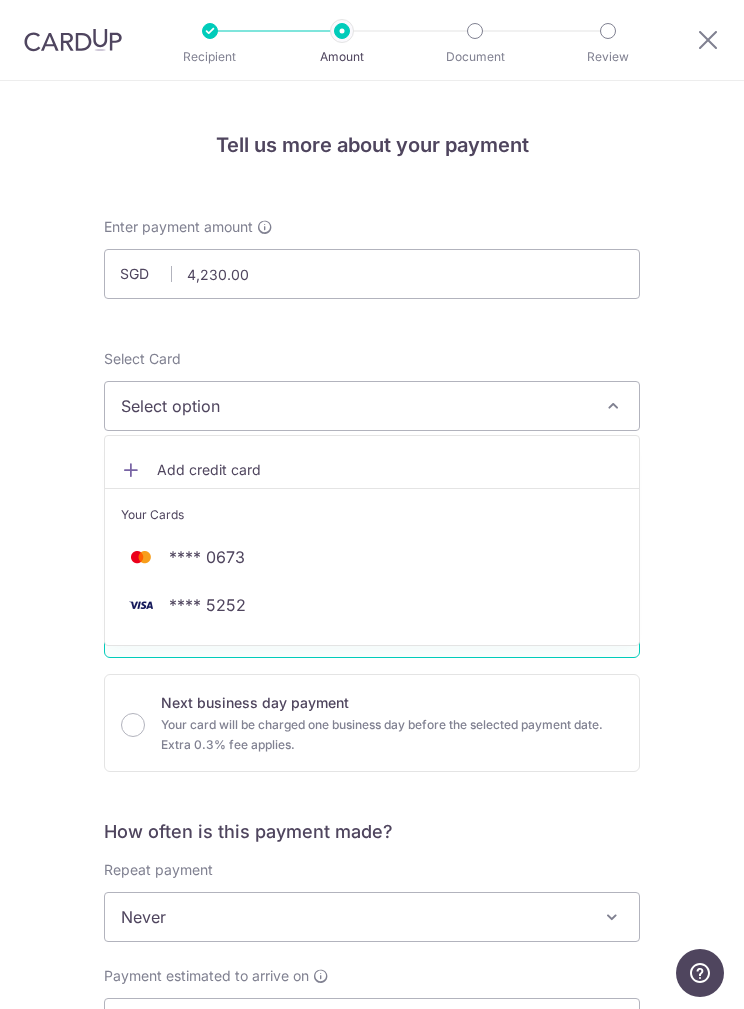 click on "**** 5252" at bounding box center (372, 605) 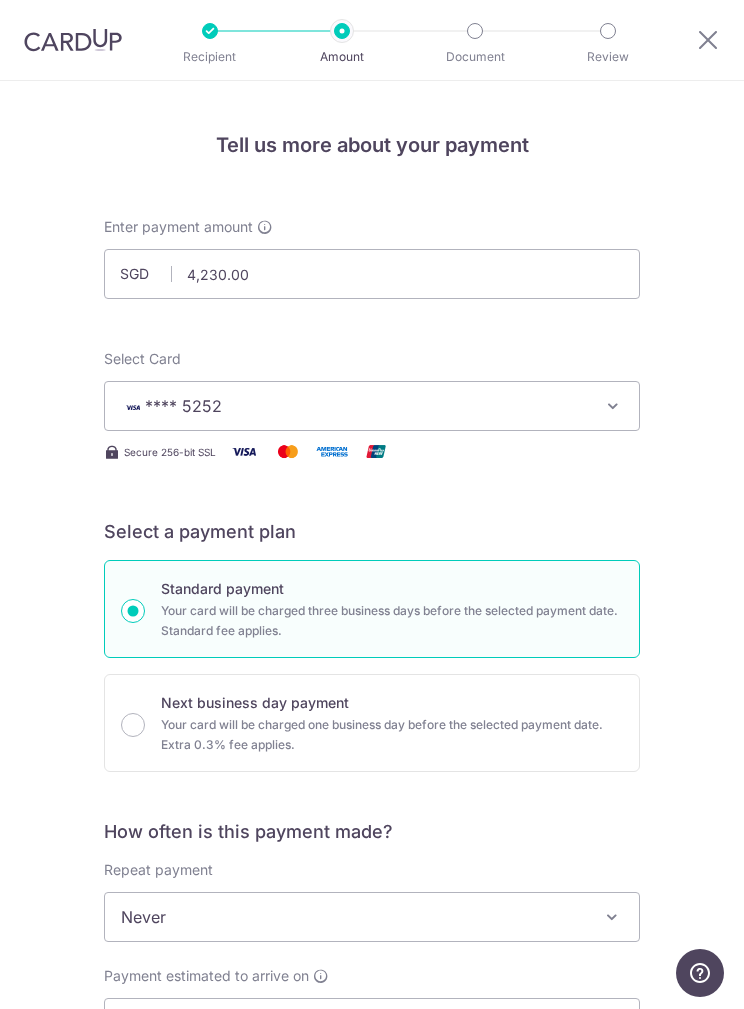 click on "**** 5252" at bounding box center (358, 406) 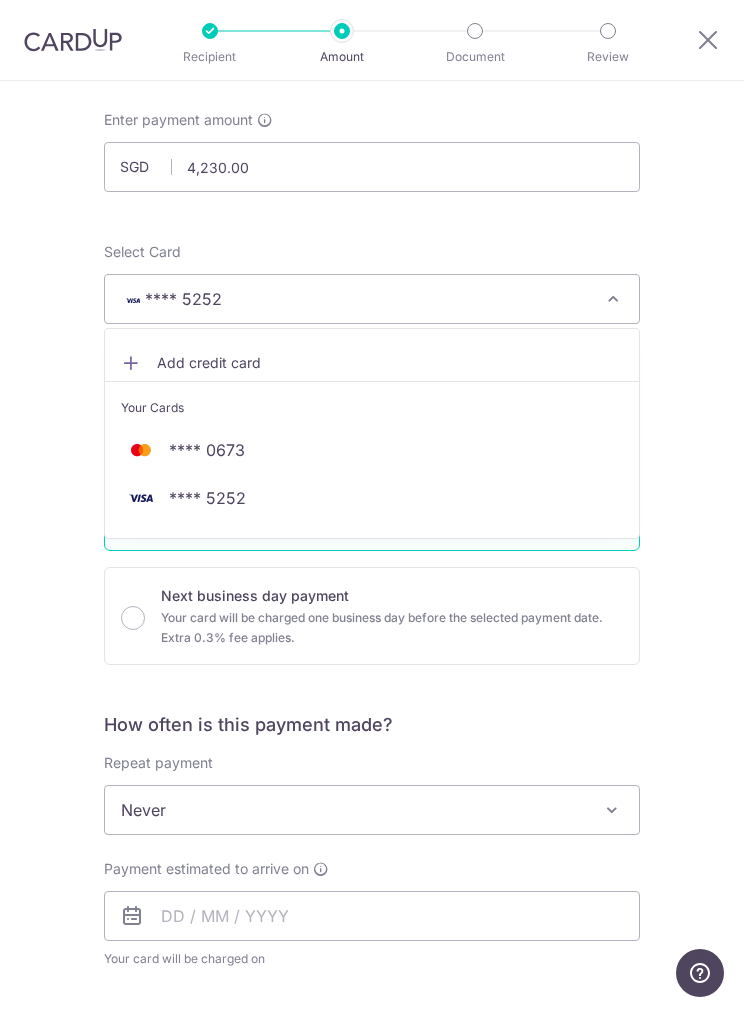 scroll, scrollTop: 119, scrollLeft: 0, axis: vertical 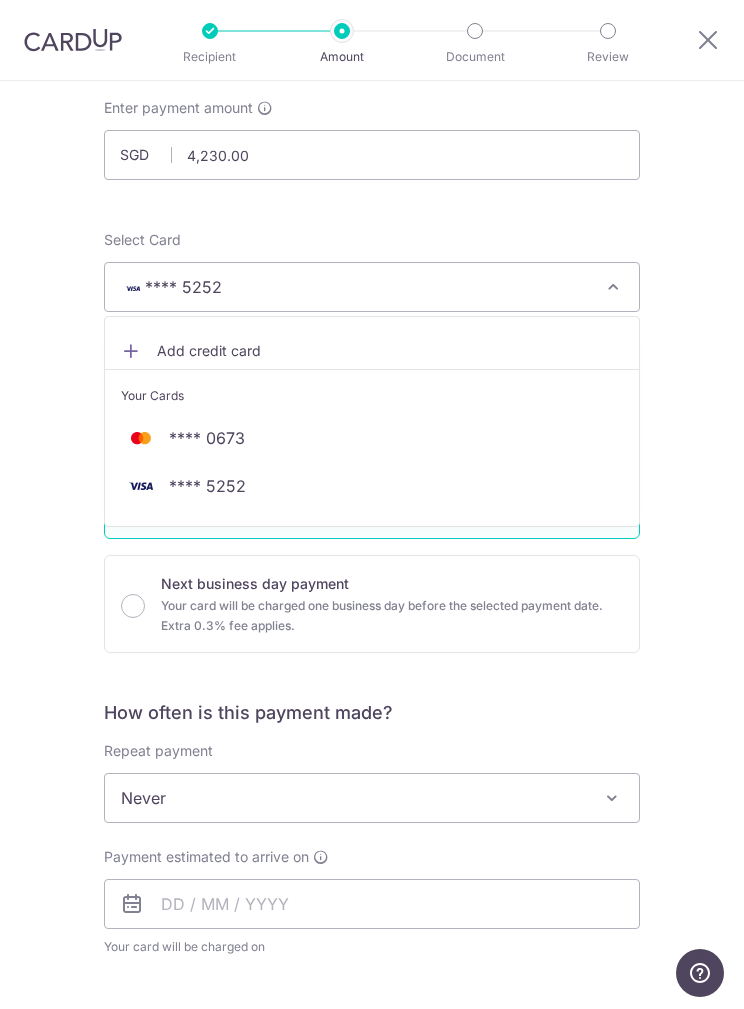 click at bounding box center [372, 504] 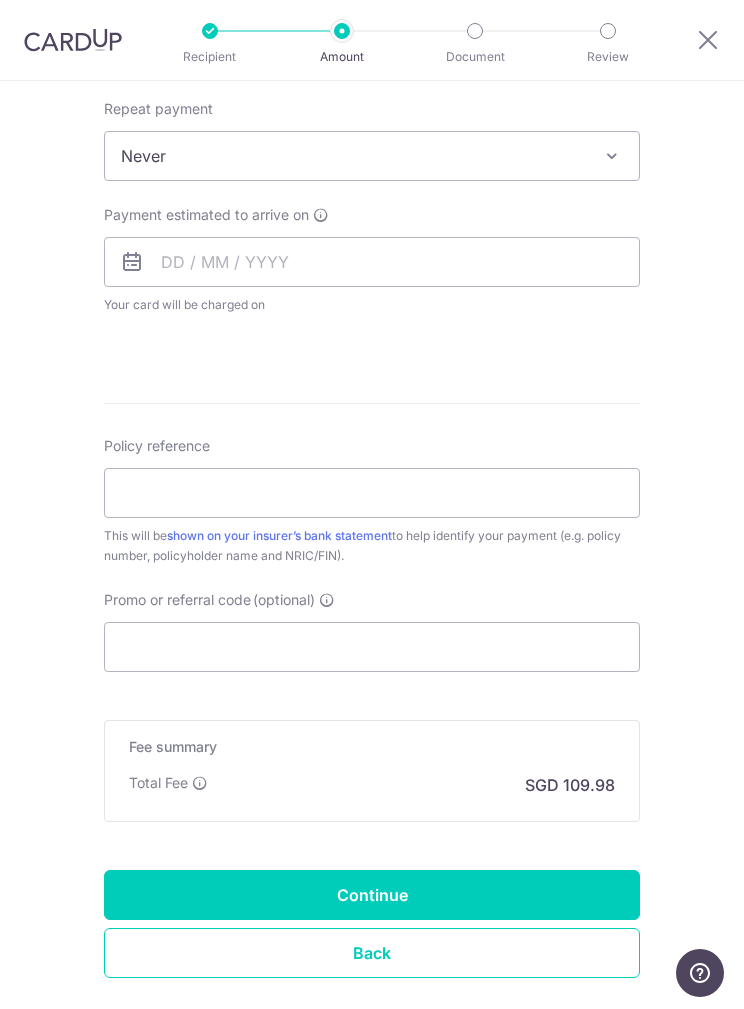 scroll, scrollTop: 760, scrollLeft: 0, axis: vertical 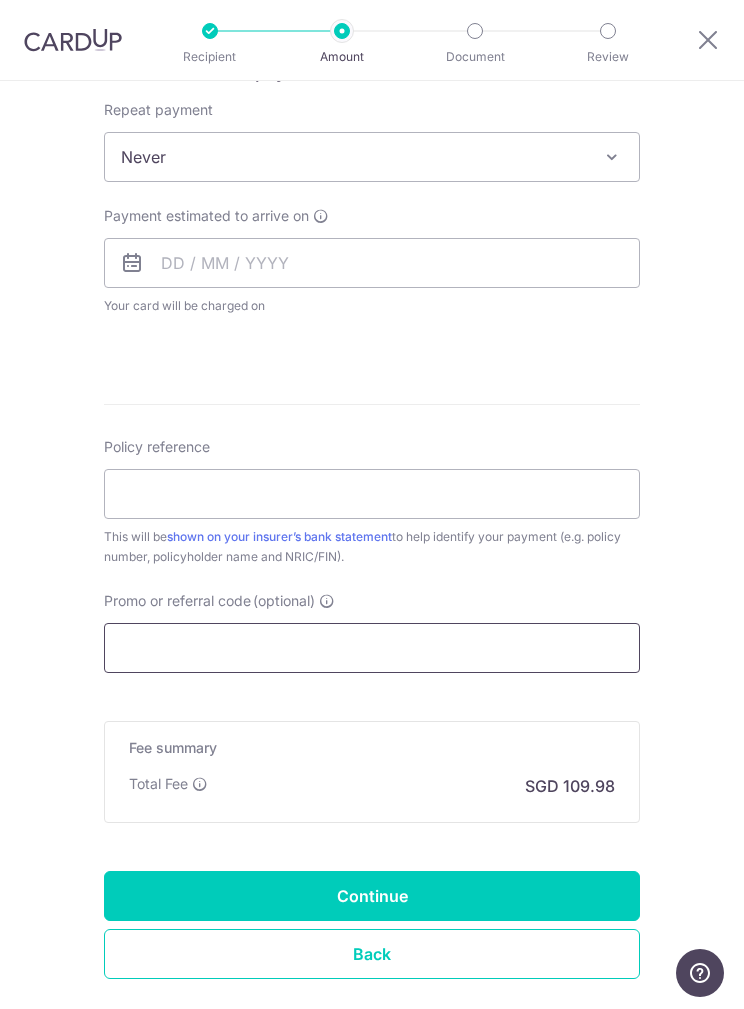 click on "Promo or referral code
(optional)" at bounding box center (372, 648) 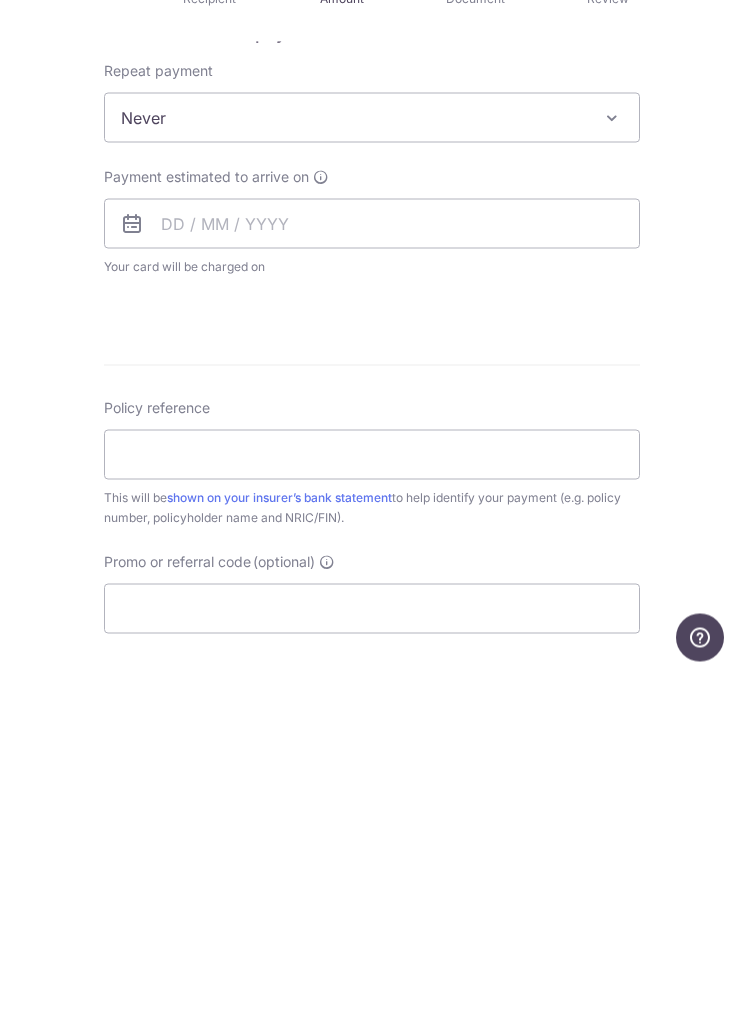 scroll, scrollTop: 80, scrollLeft: 0, axis: vertical 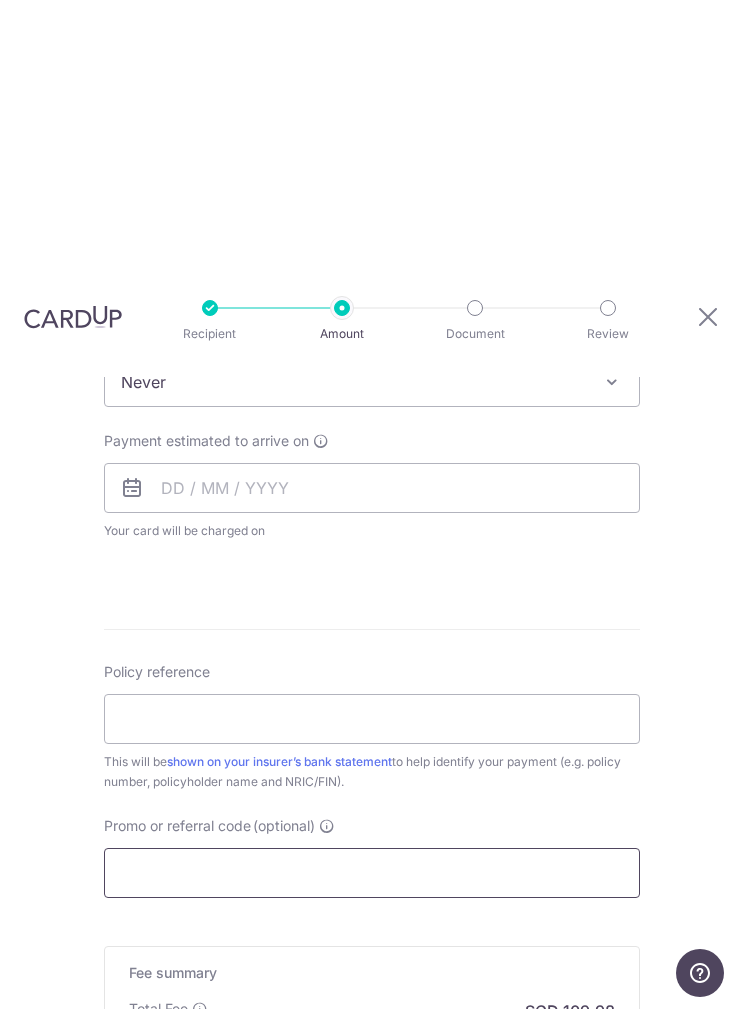 click on "Promo or referral code
(optional)" at bounding box center [372, 873] 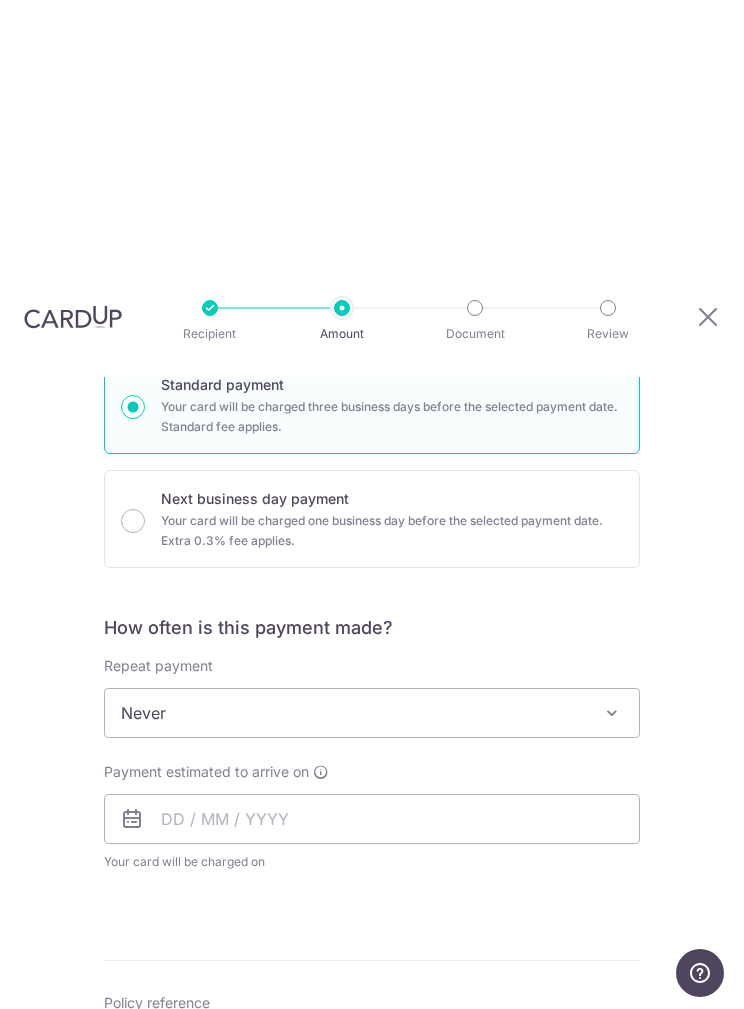 scroll, scrollTop: 498, scrollLeft: 0, axis: vertical 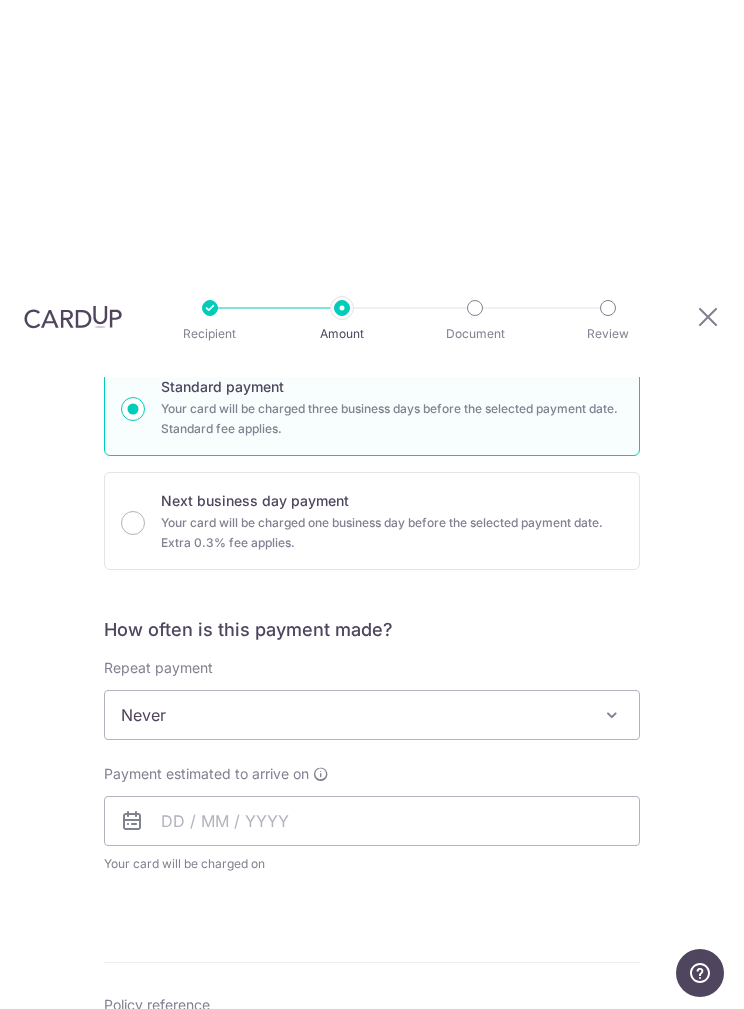type on "OFF225" 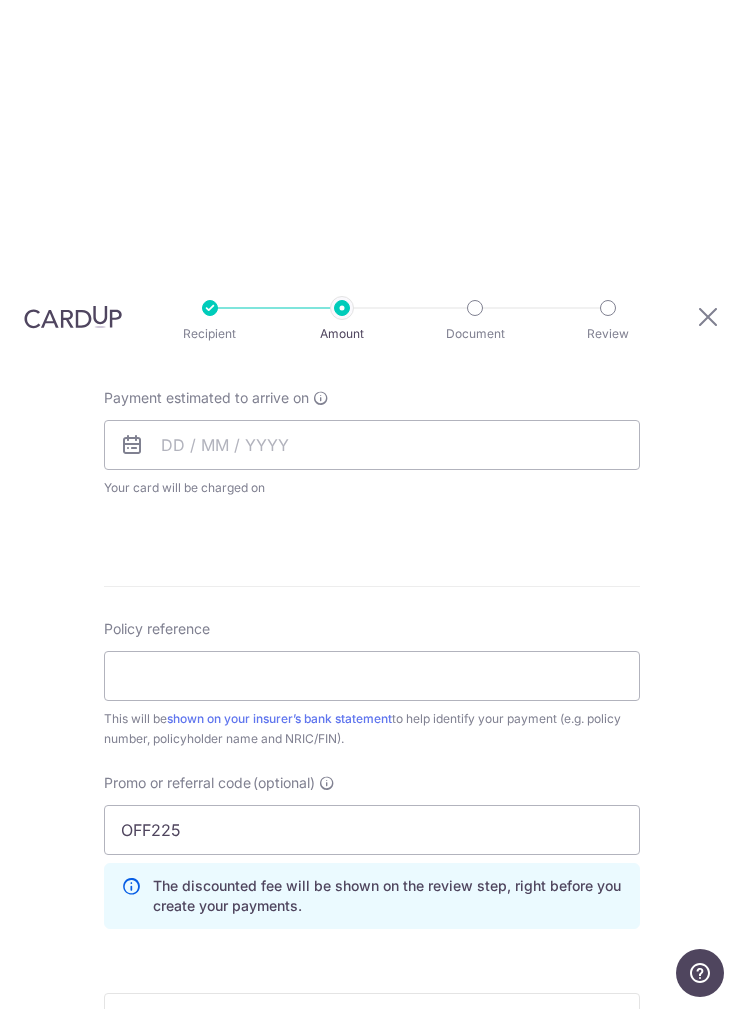 scroll, scrollTop: 874, scrollLeft: 0, axis: vertical 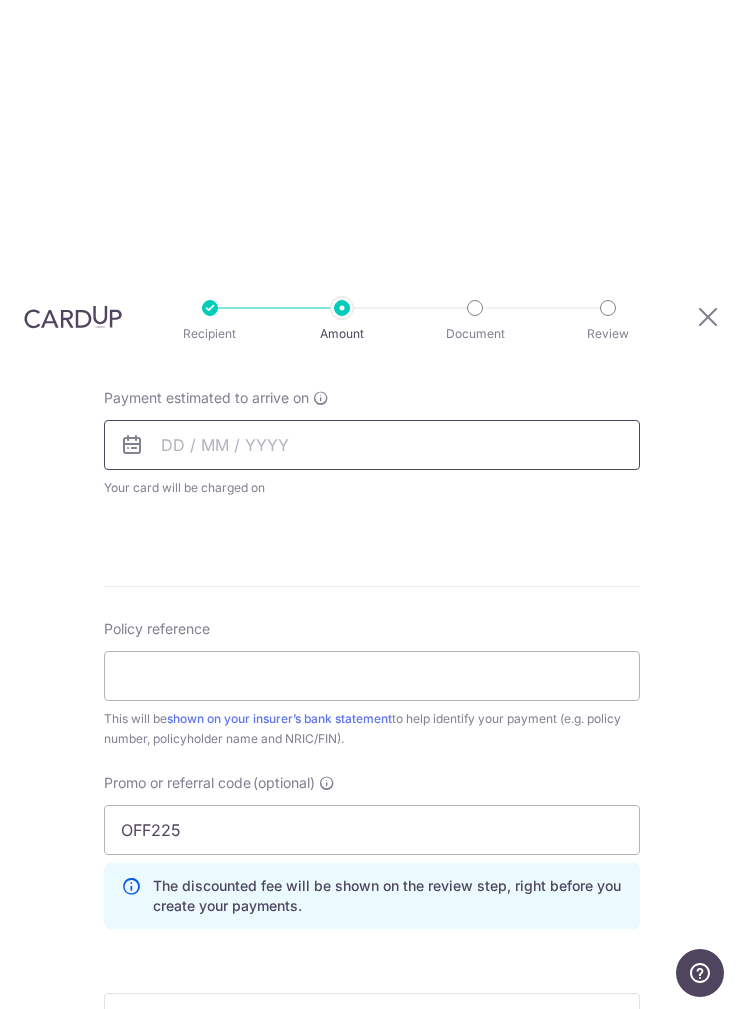click at bounding box center [372, 445] 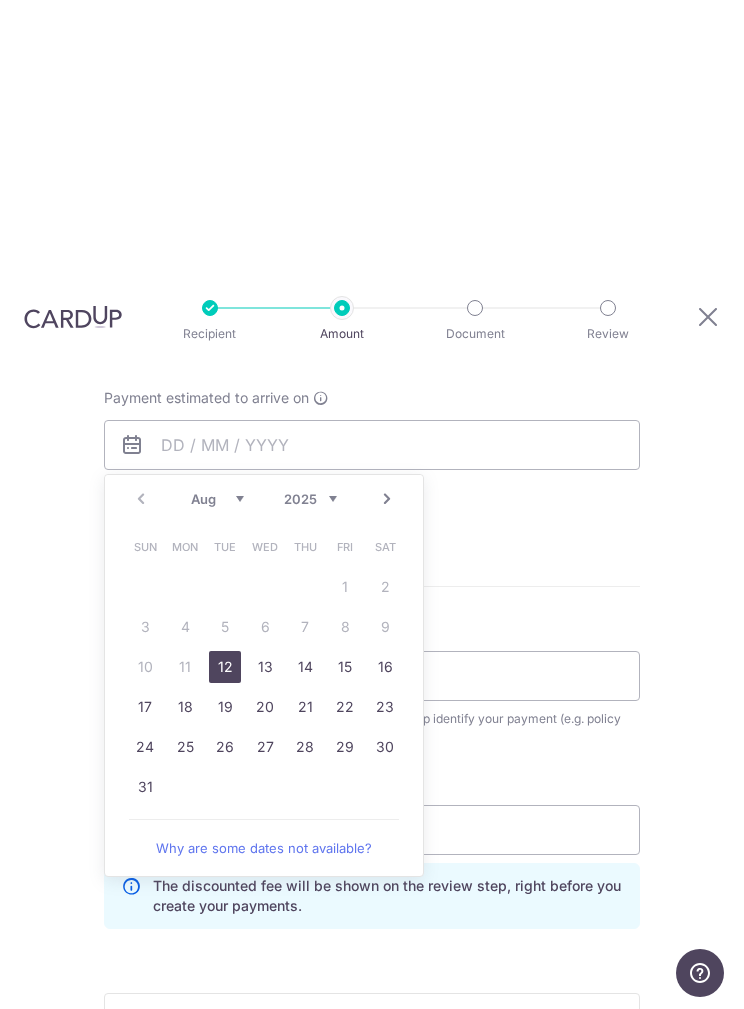 click on "12" at bounding box center [225, 667] 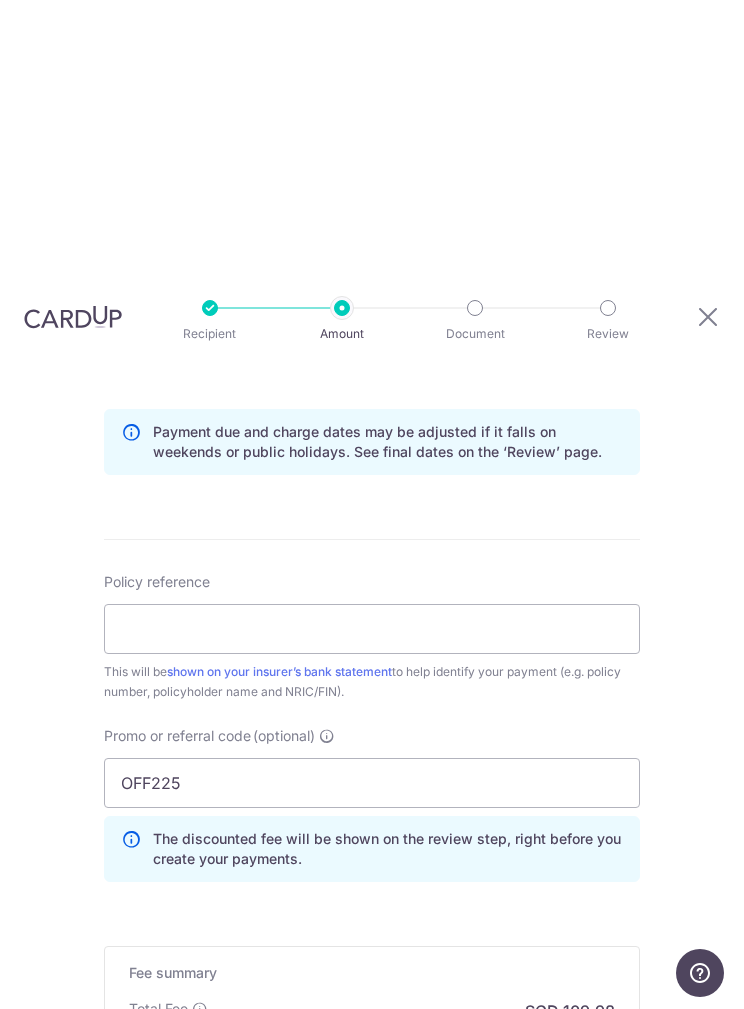 scroll, scrollTop: 1003, scrollLeft: 0, axis: vertical 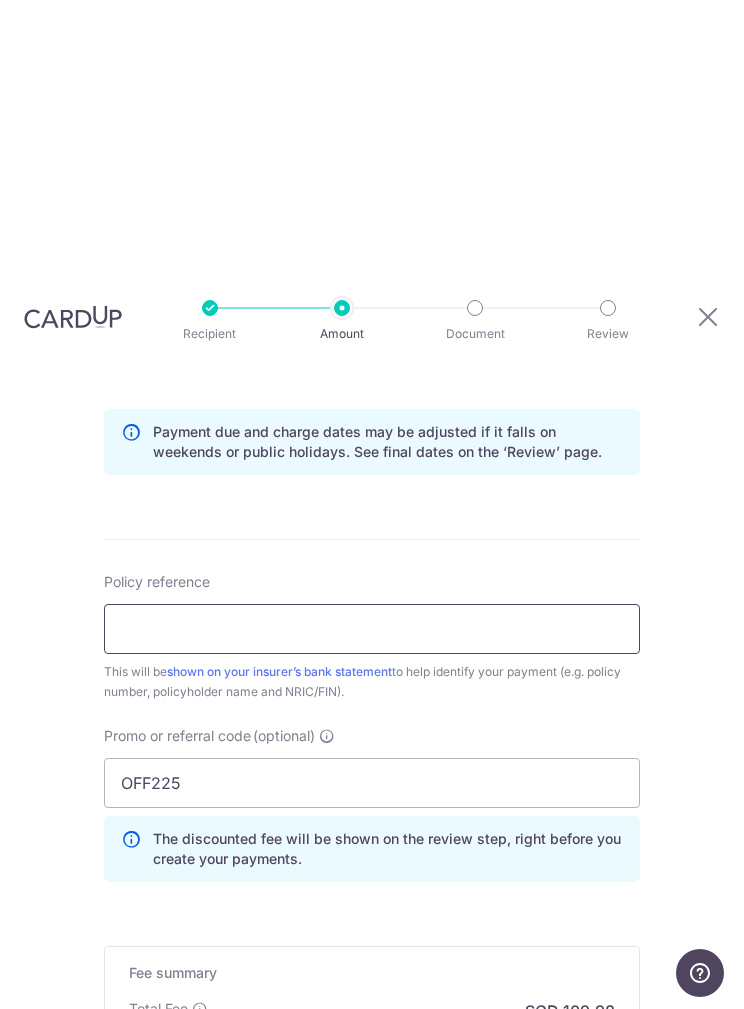click on "Policy reference" at bounding box center (372, 629) 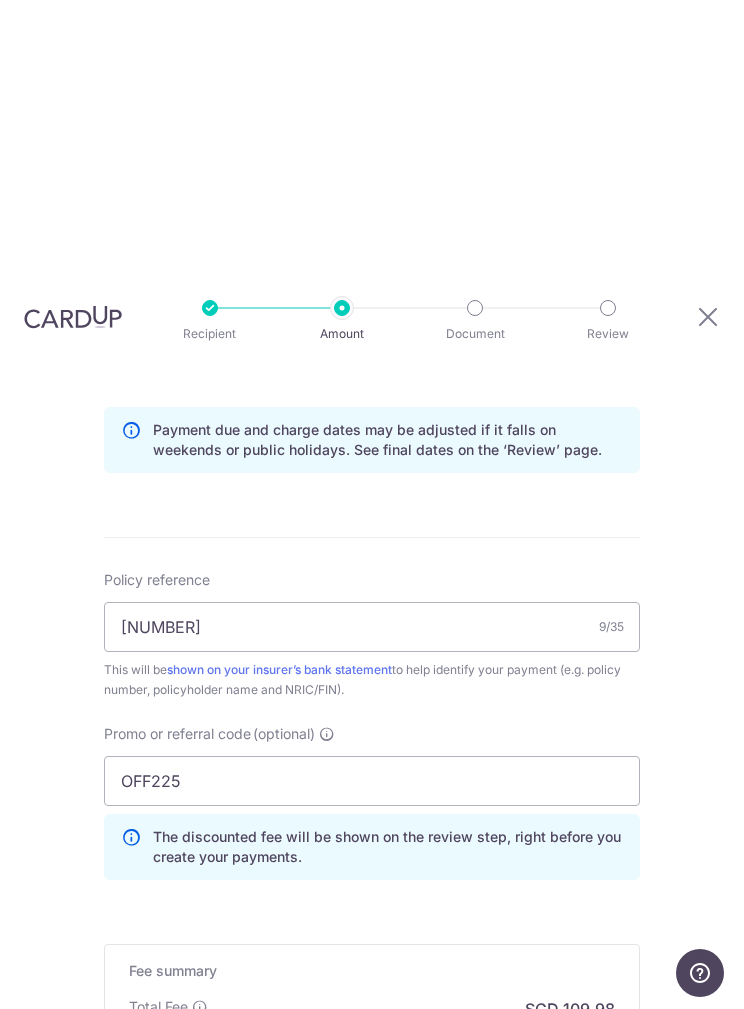 scroll, scrollTop: 1003, scrollLeft: 0, axis: vertical 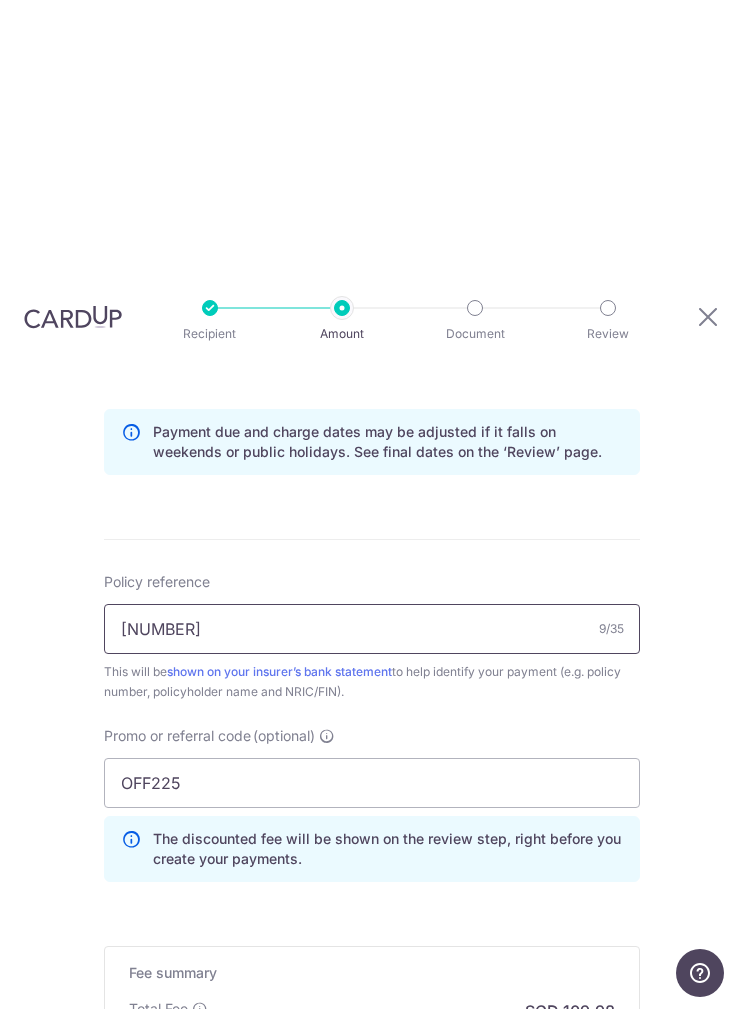type on "[PASSPORT]" 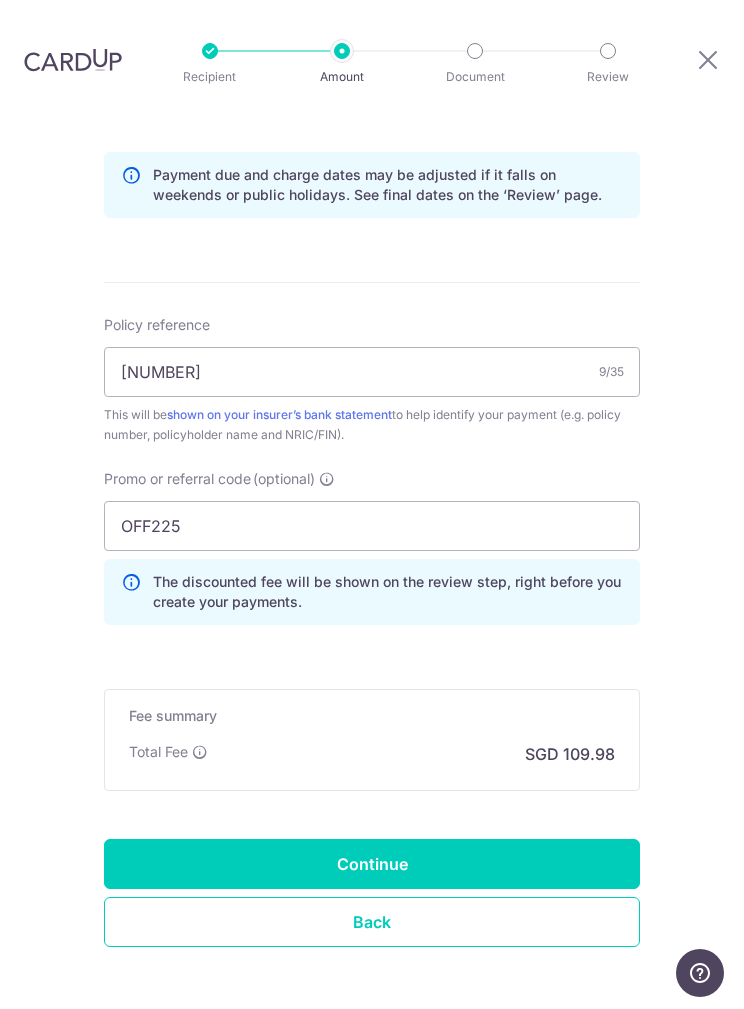 click on "Continue" at bounding box center [372, 864] 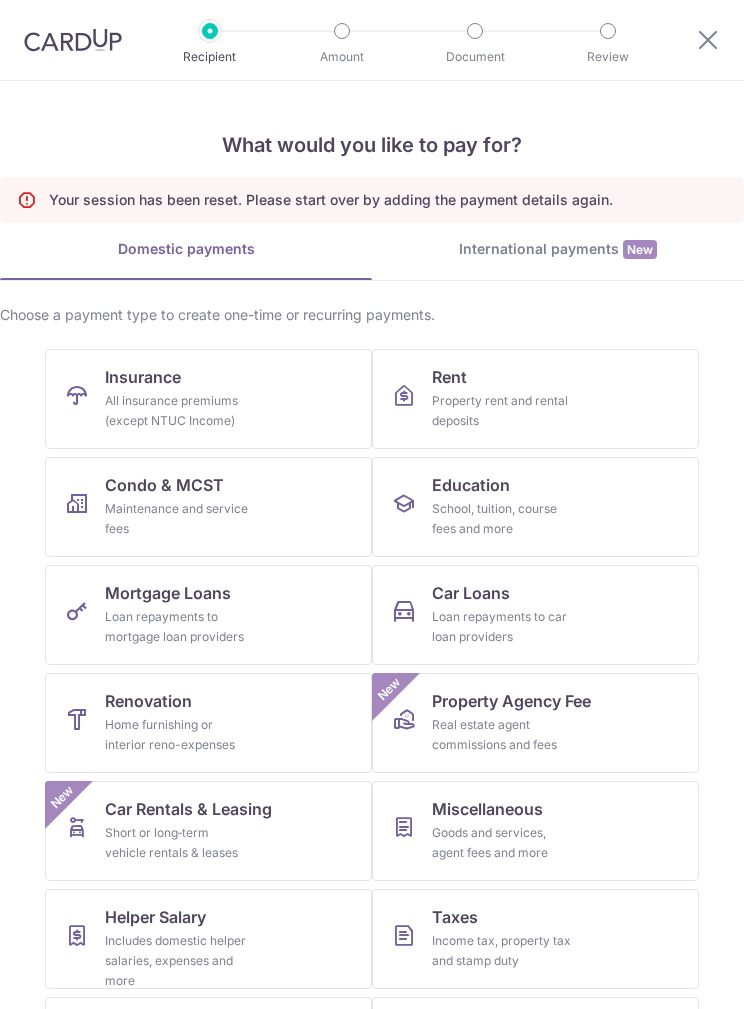 scroll, scrollTop: 0, scrollLeft: 0, axis: both 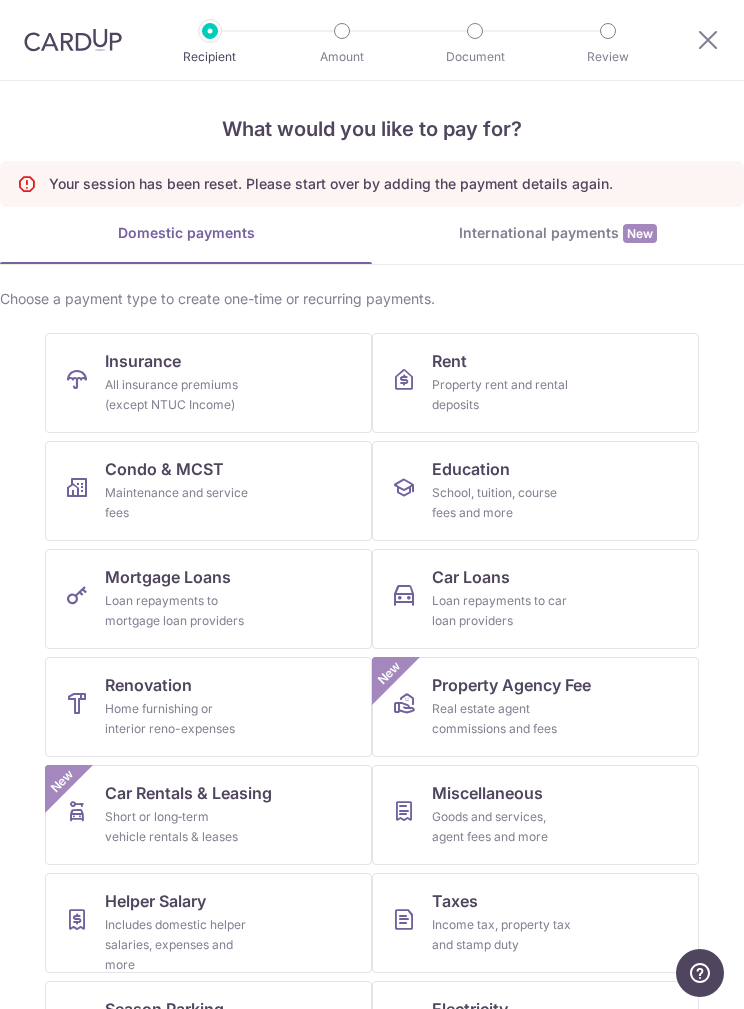 click on "Insurance All insurance premiums (except NTUC Income)" at bounding box center [208, 383] 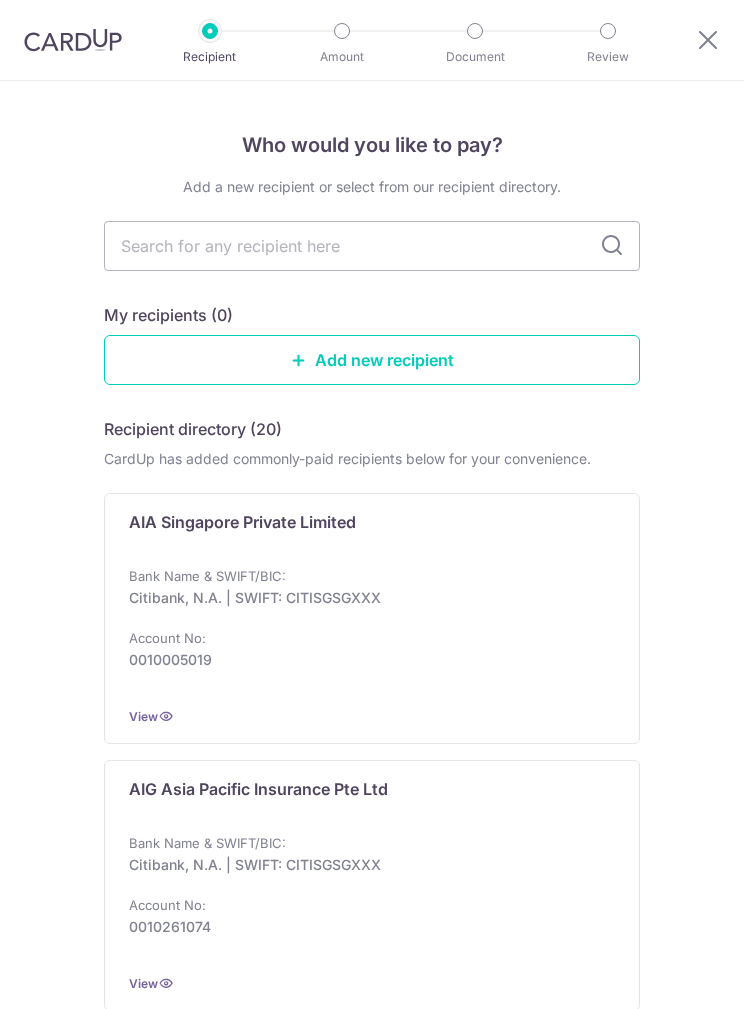 scroll, scrollTop: 0, scrollLeft: 0, axis: both 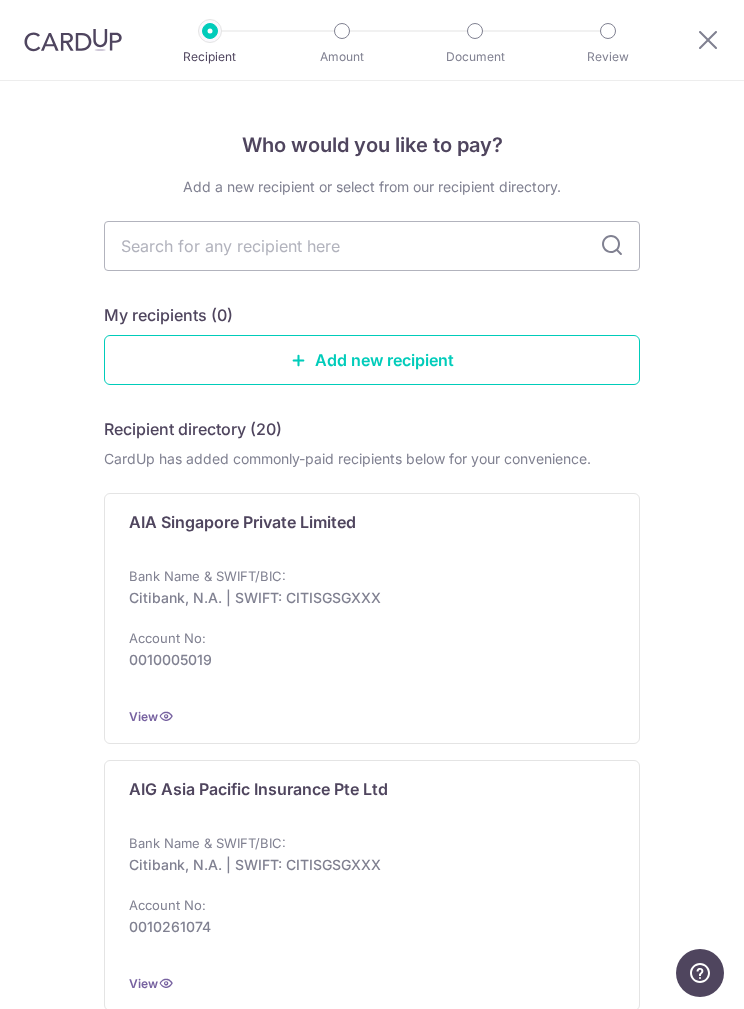 click at bounding box center [372, 246] 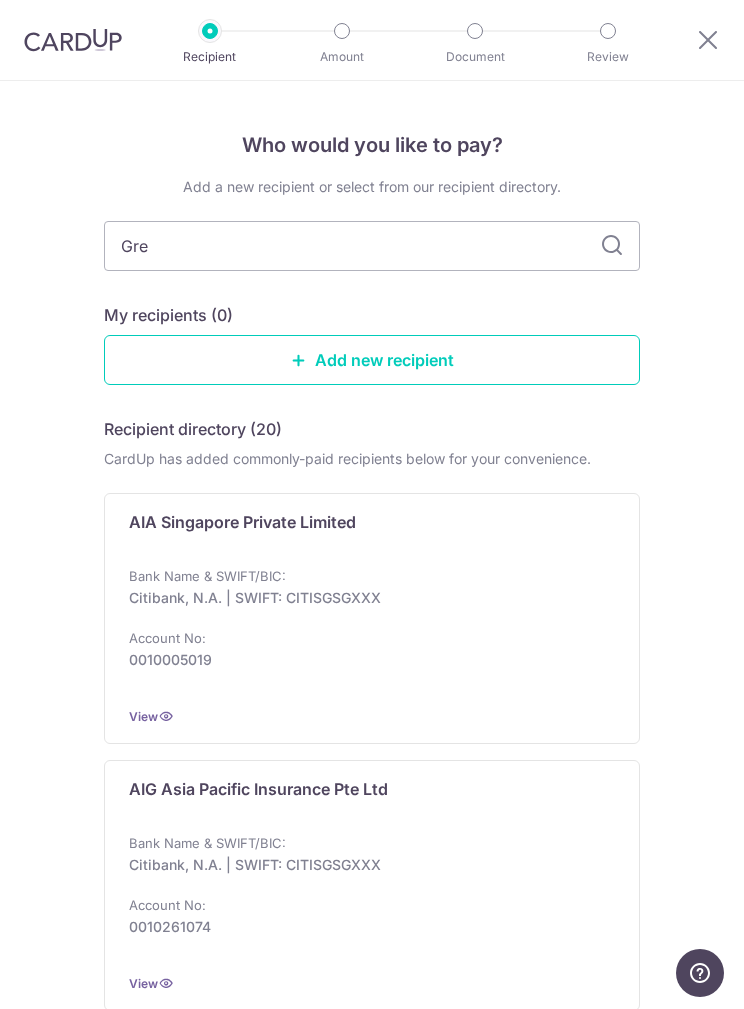 type on "Grea" 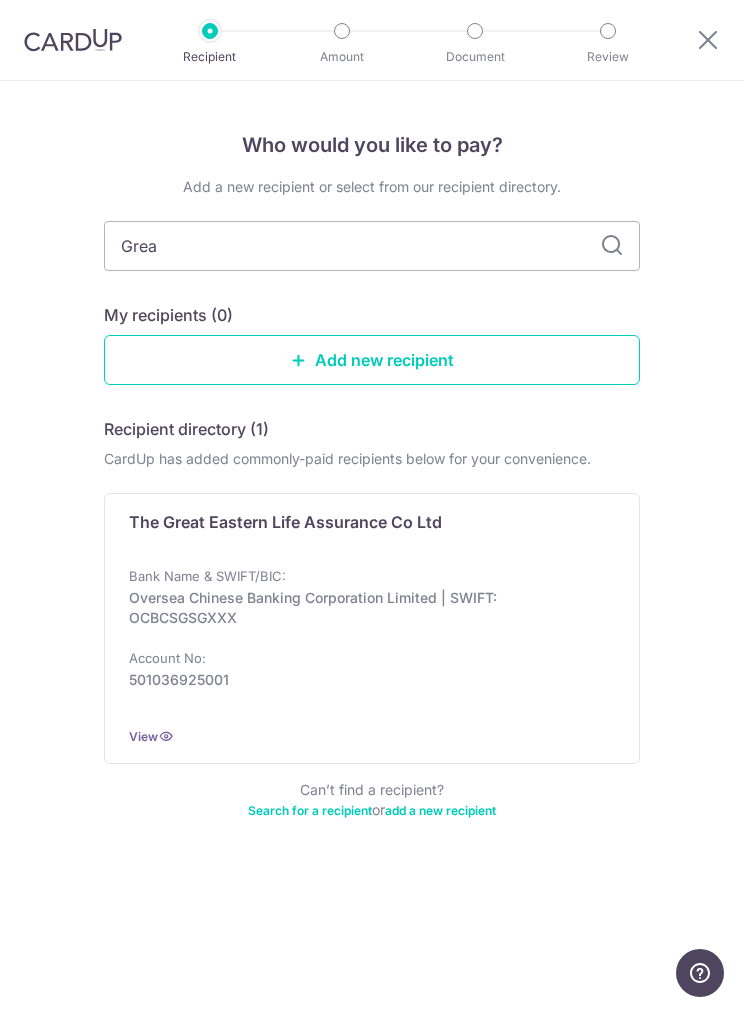click on "Grea" at bounding box center (372, 246) 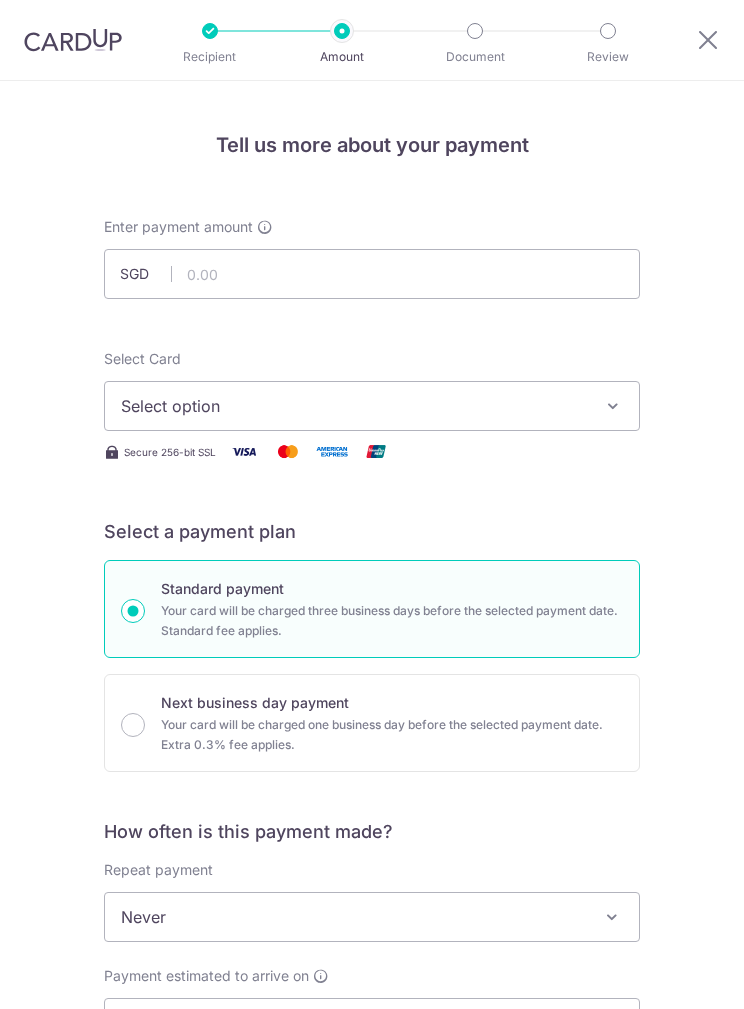 scroll, scrollTop: 0, scrollLeft: 0, axis: both 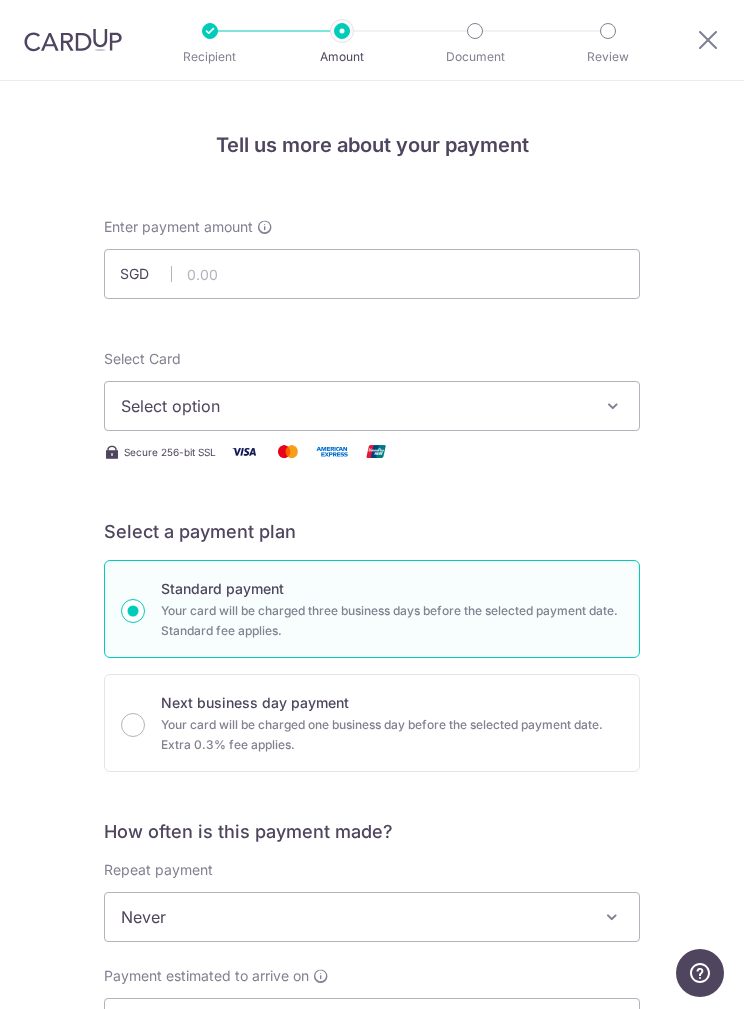 click on "Select option" at bounding box center [358, 406] 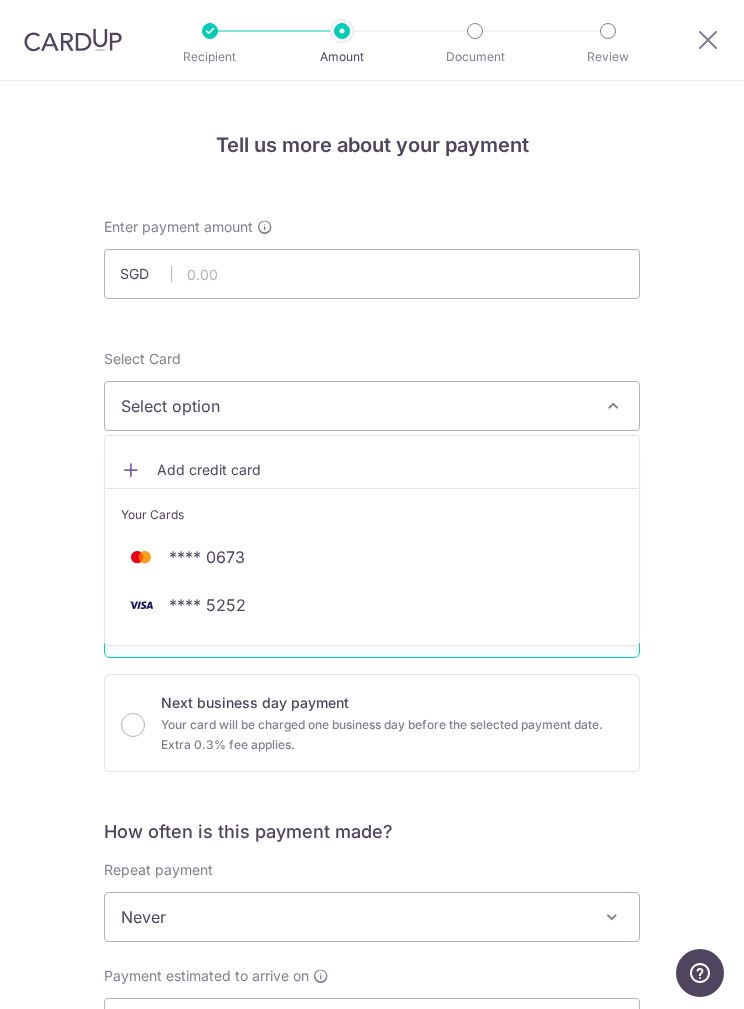 click on "**** 5252" at bounding box center [372, 605] 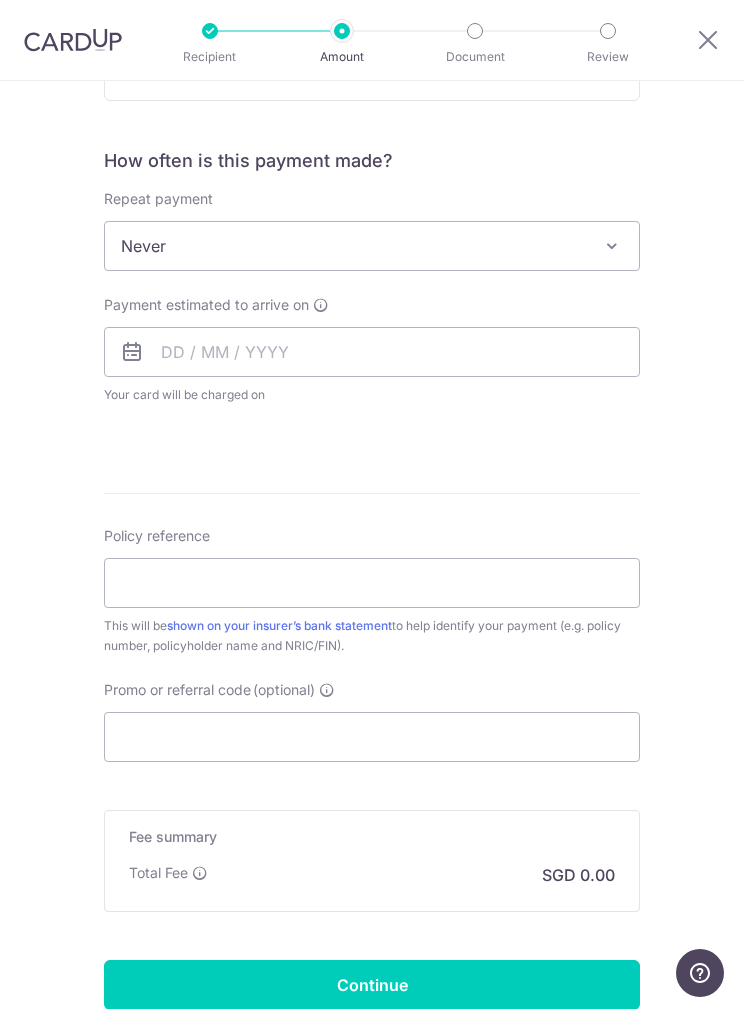 scroll, scrollTop: 696, scrollLeft: 0, axis: vertical 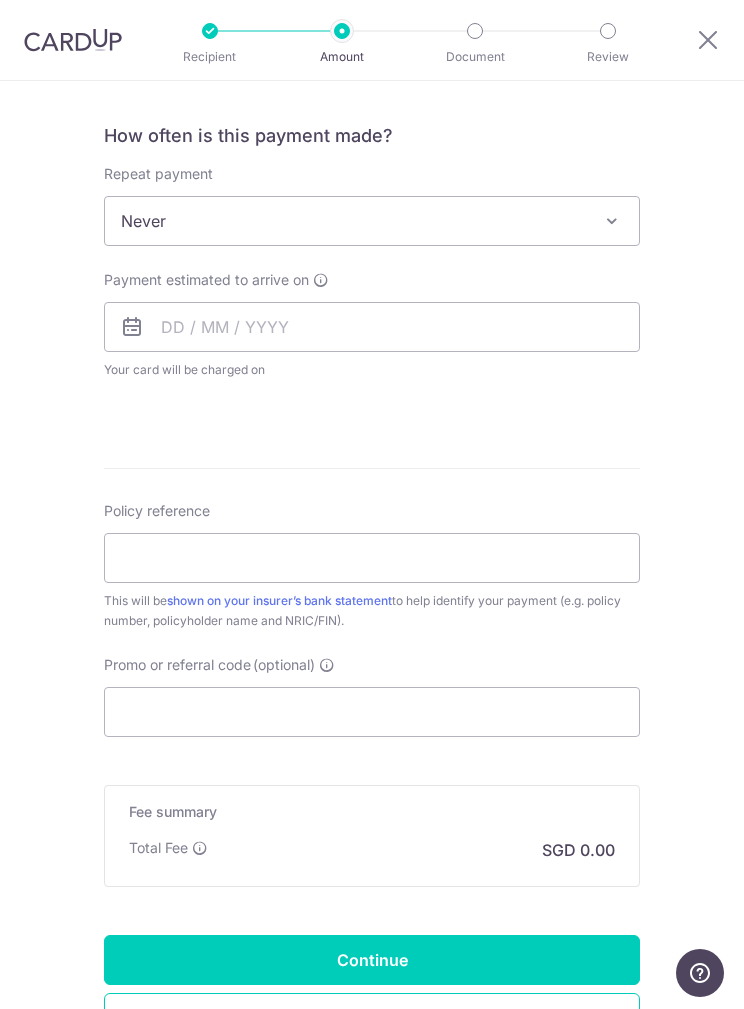 click on "Policy reference" at bounding box center [372, 558] 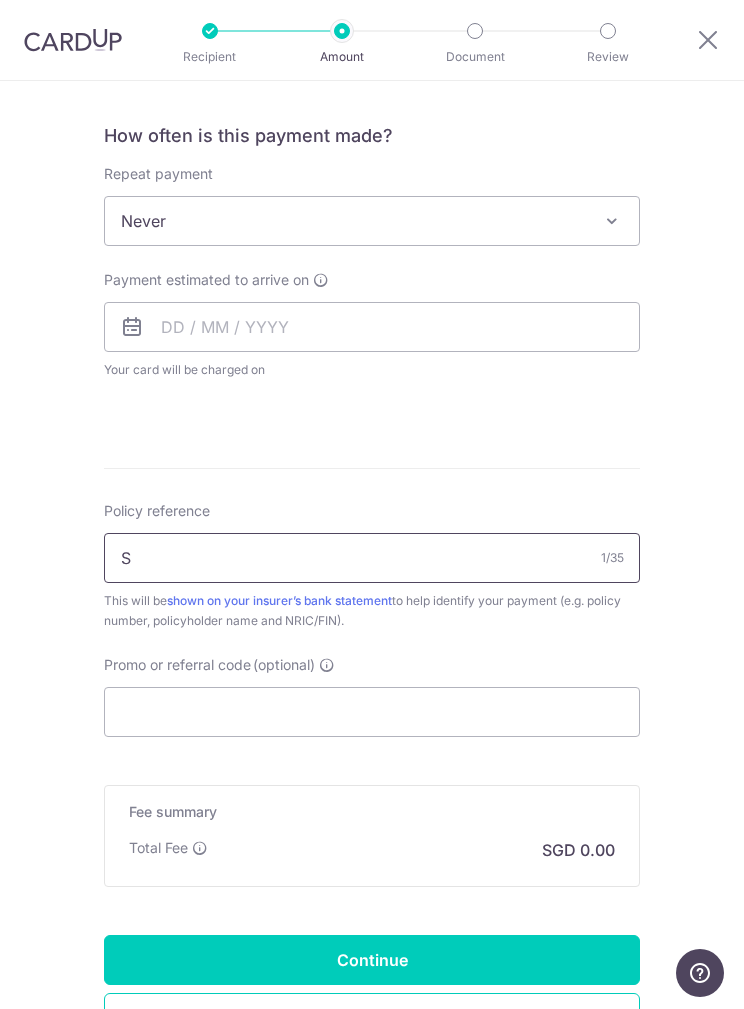 type on "S9241703D" 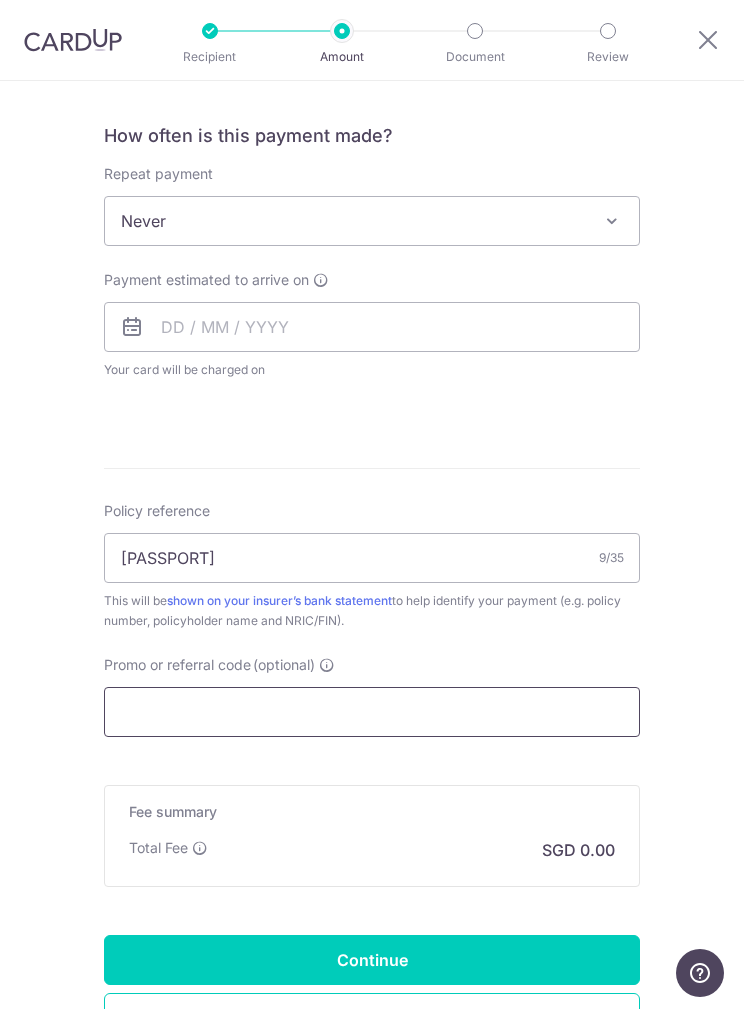 click on "Promo or referral code
(optional)" at bounding box center [372, 712] 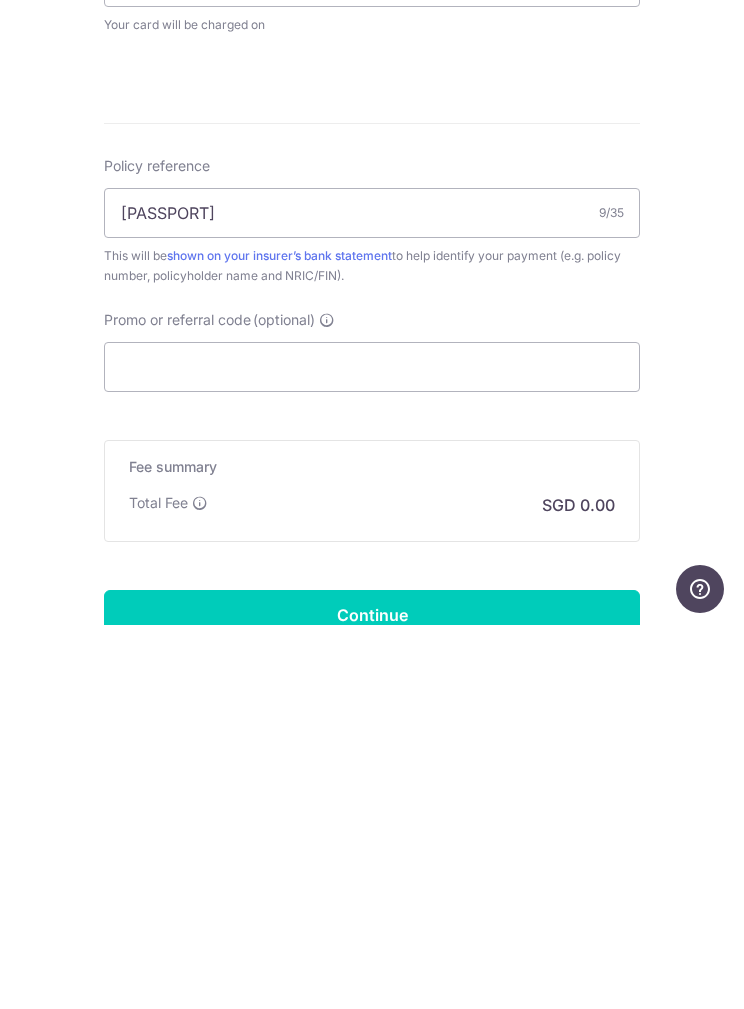 scroll, scrollTop: 80, scrollLeft: 0, axis: vertical 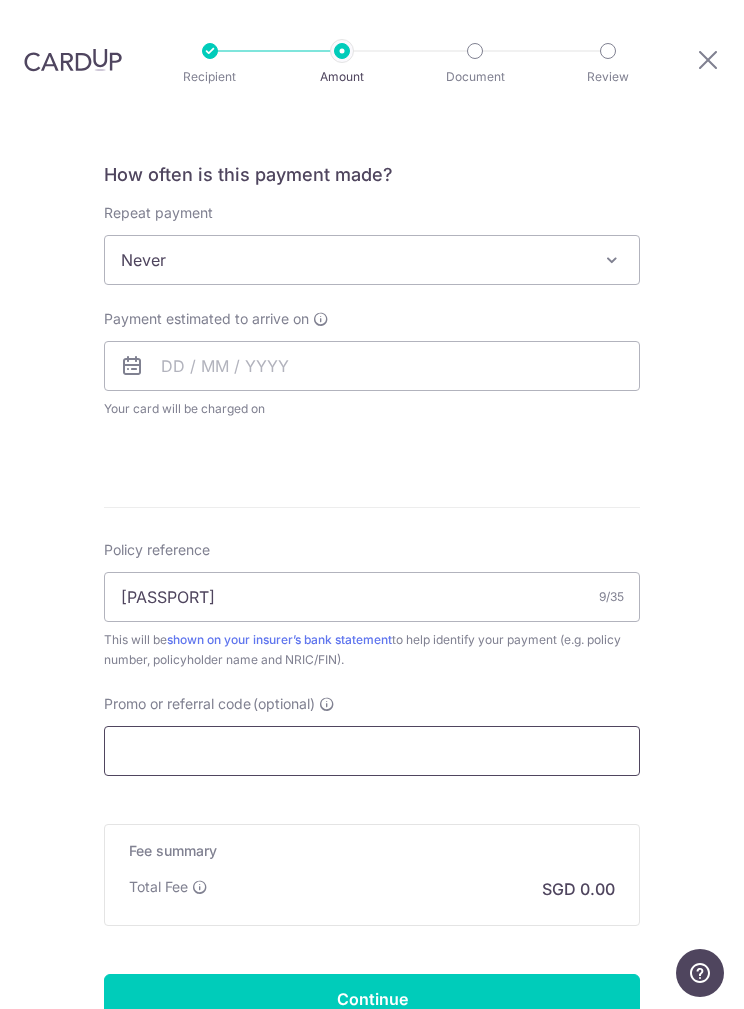 click on "Promo or referral code
(optional)" at bounding box center (372, 751) 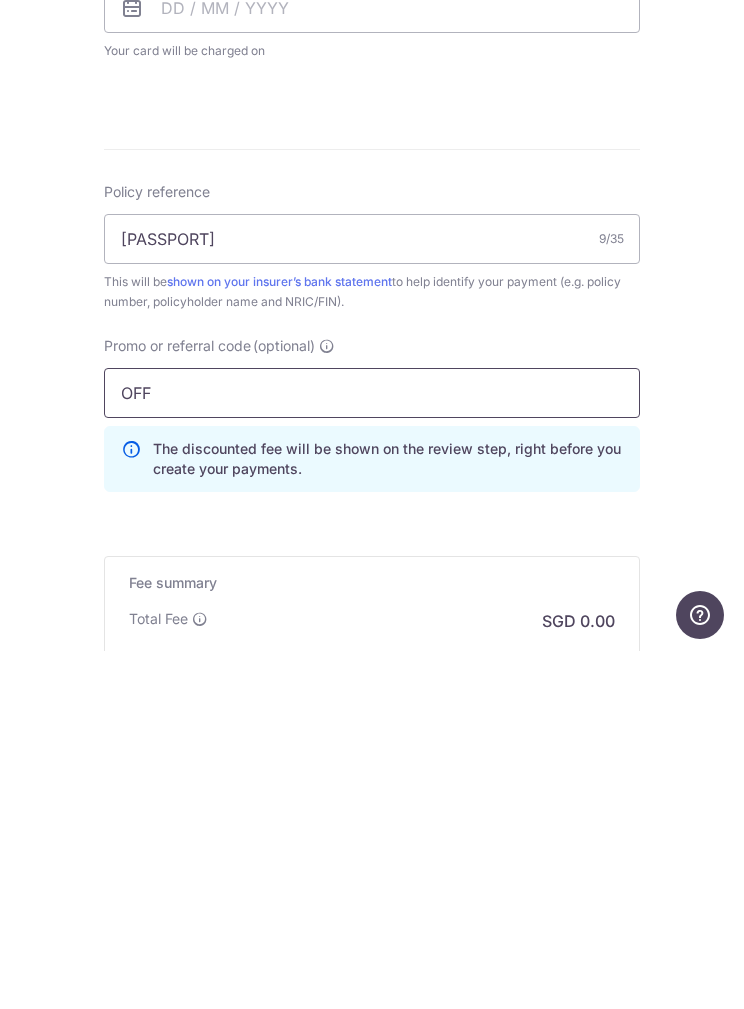 type on "OFF225" 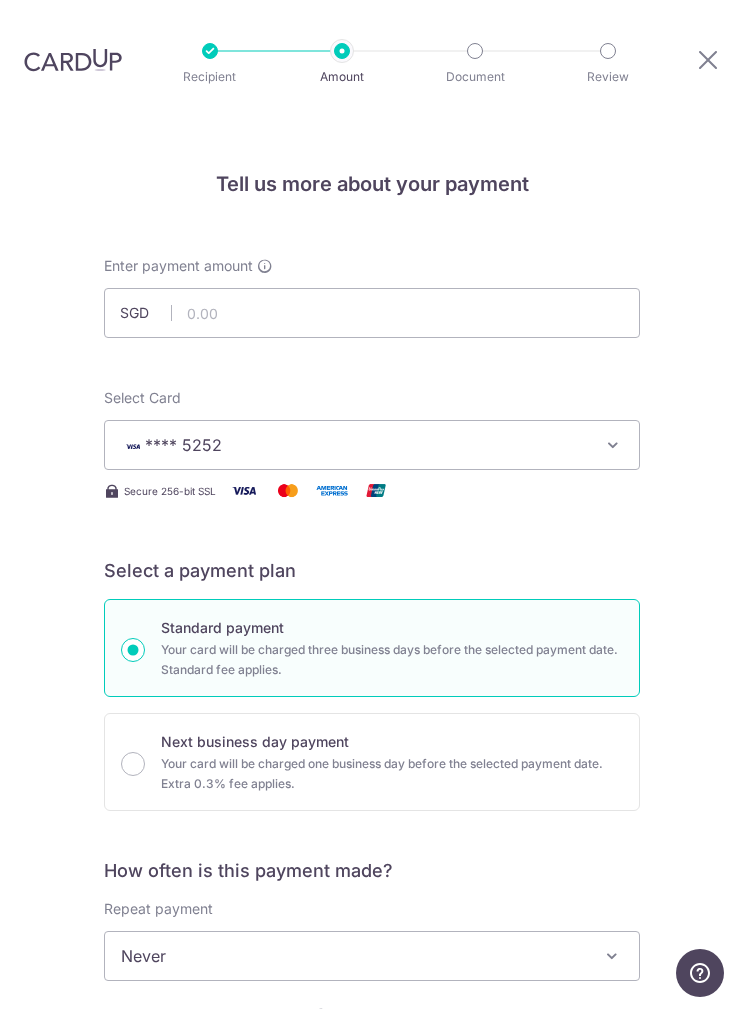 scroll, scrollTop: 0, scrollLeft: 0, axis: both 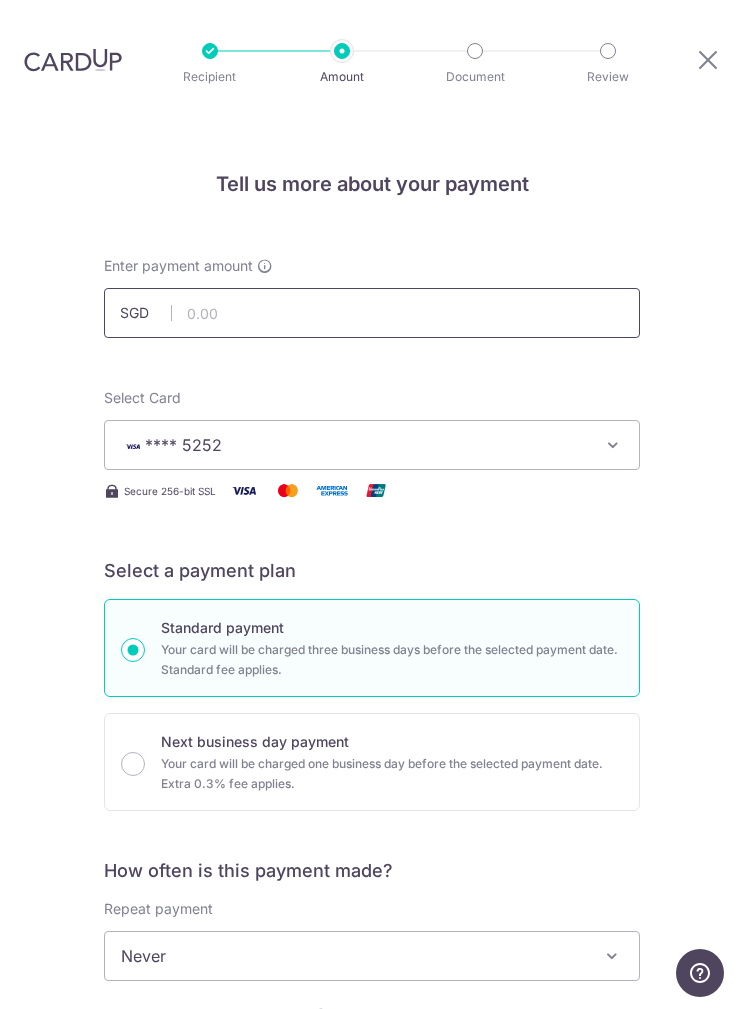 click at bounding box center (372, 313) 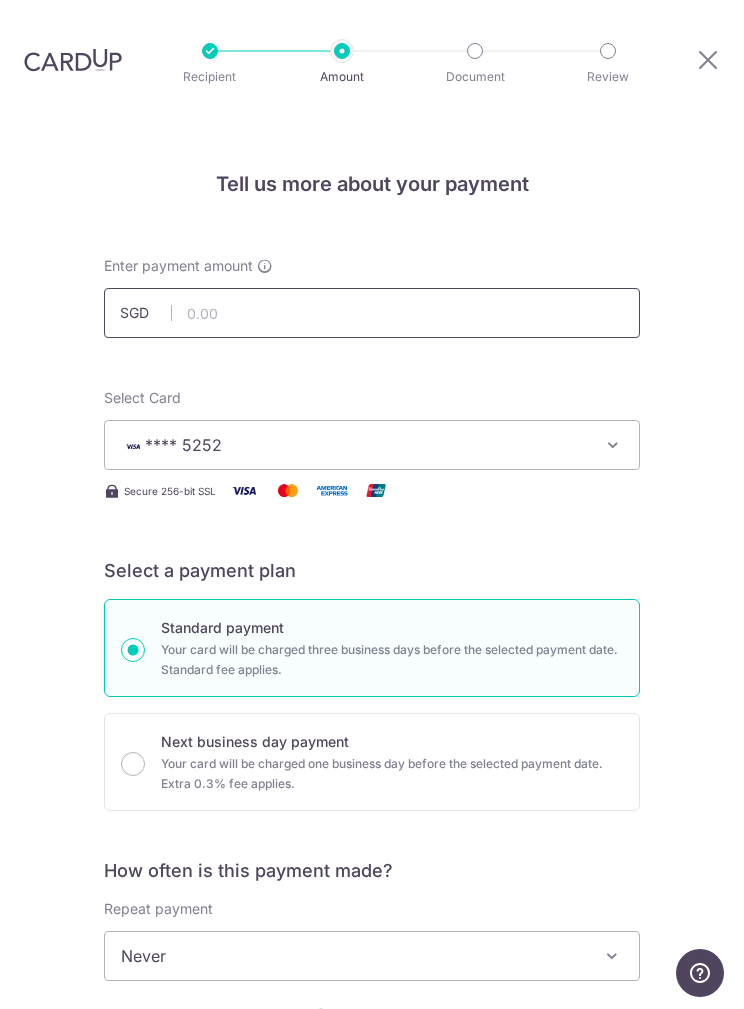 type on "3" 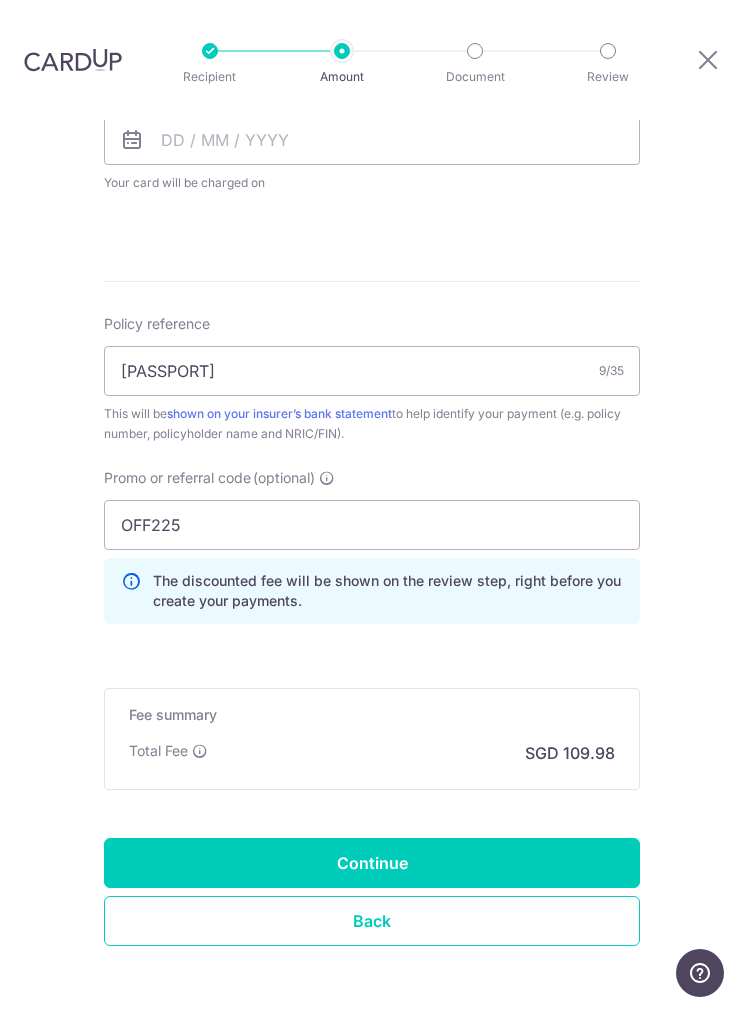 scroll, scrollTop: 921, scrollLeft: 0, axis: vertical 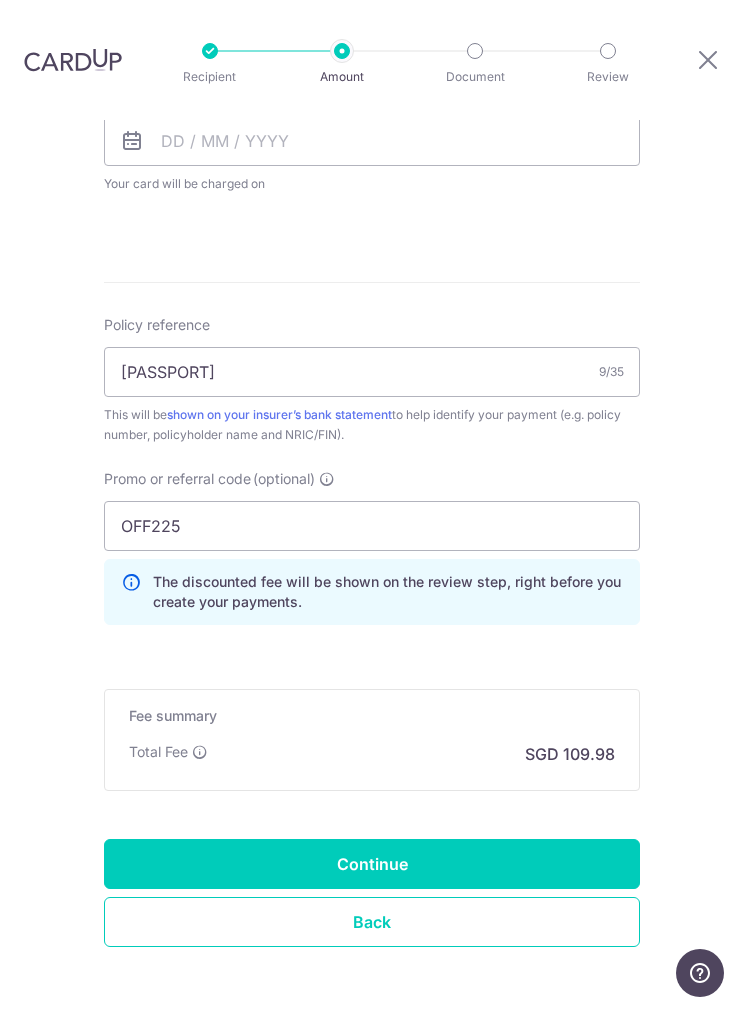 click on "Continue" at bounding box center (372, 864) 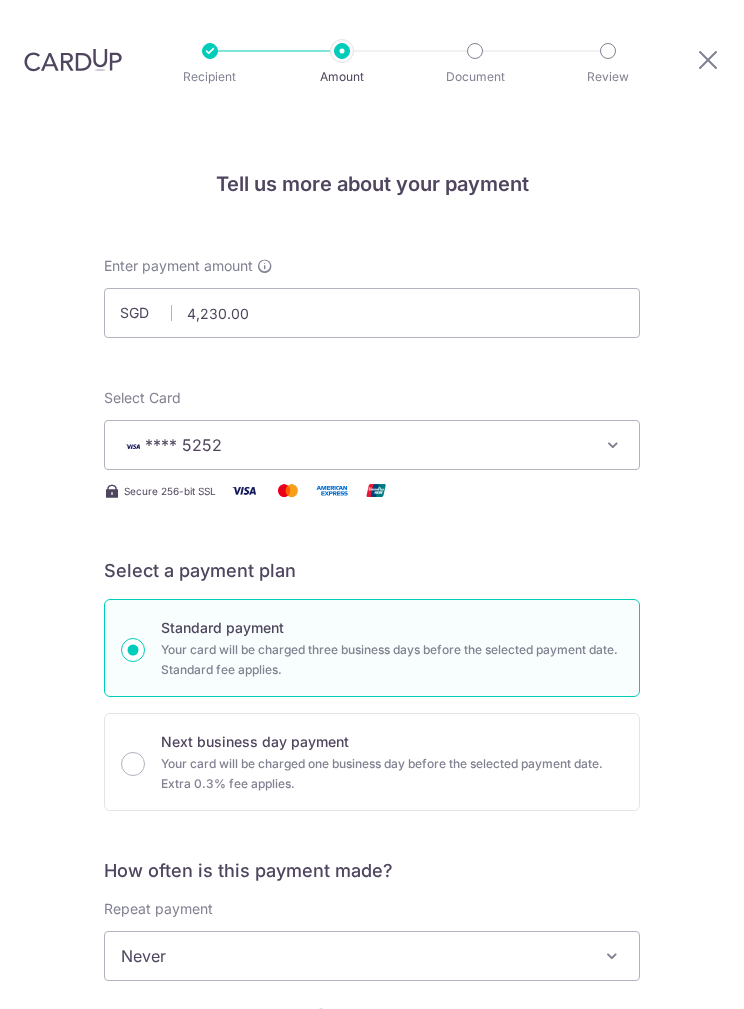 scroll, scrollTop: 80, scrollLeft: 0, axis: vertical 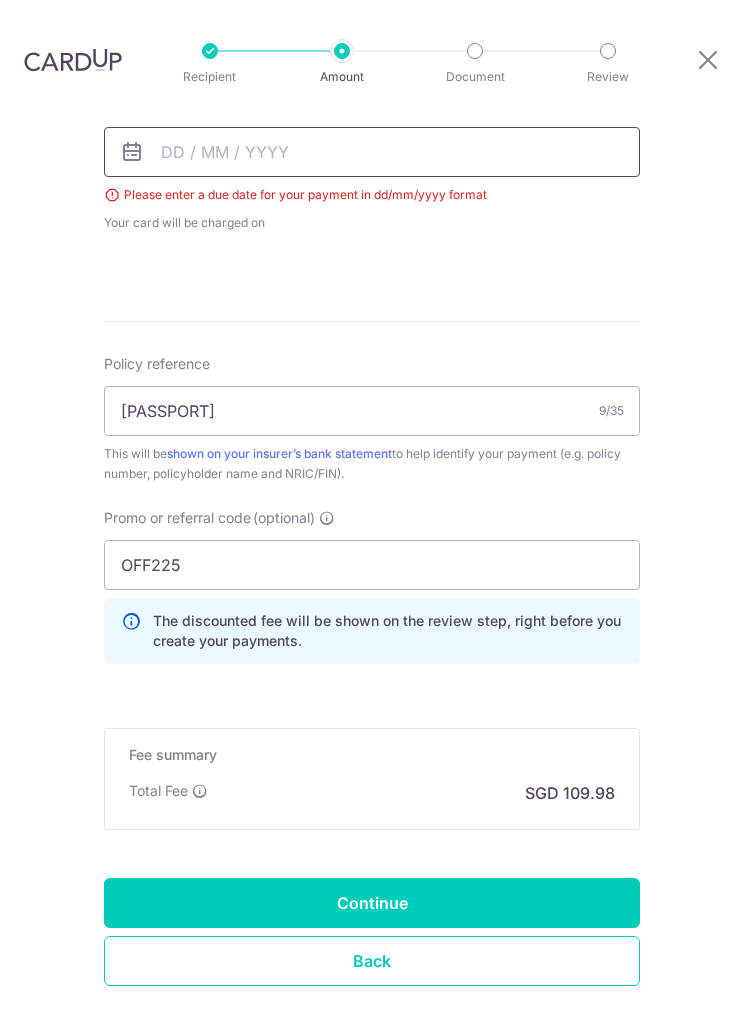 click at bounding box center [372, 152] 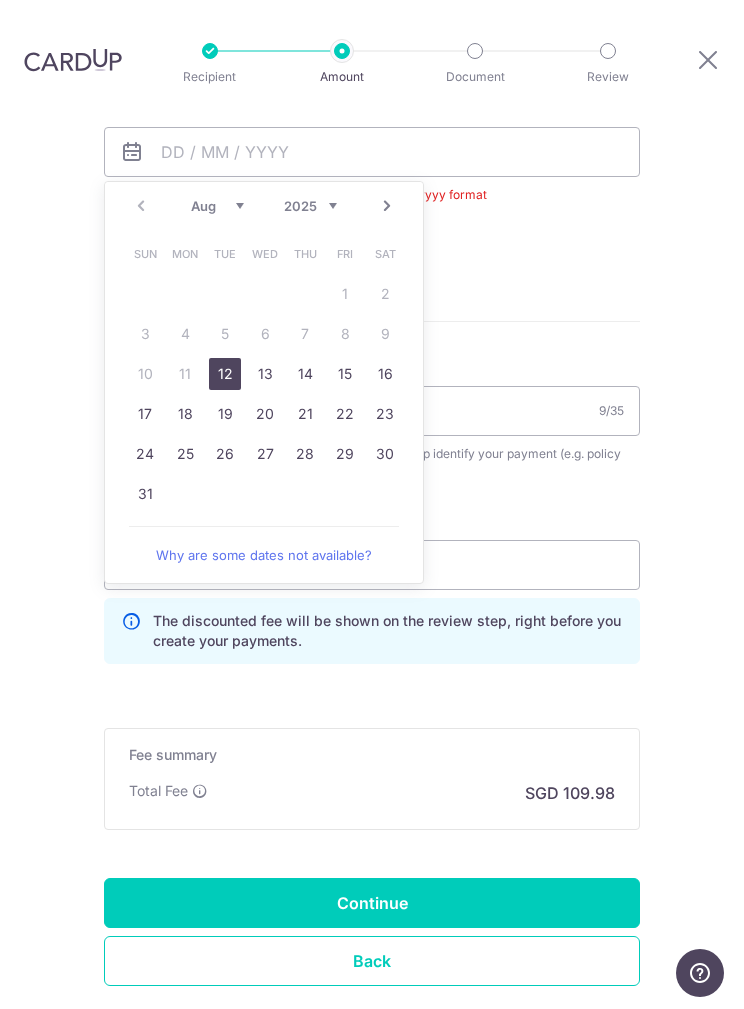 click on "12" at bounding box center (225, 374) 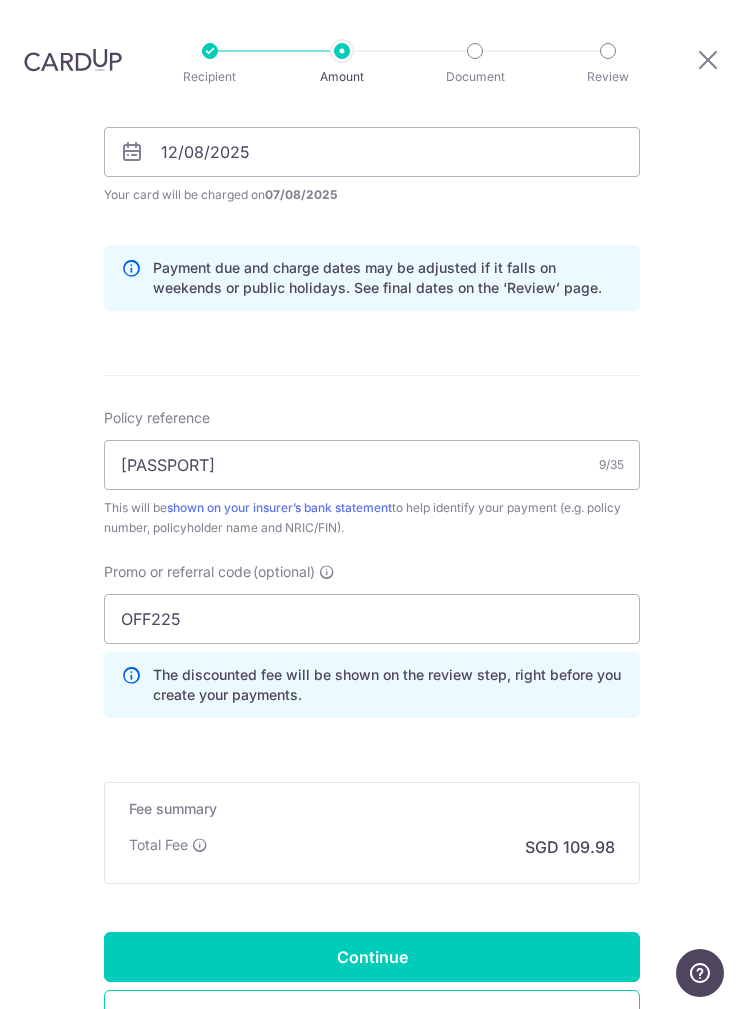 click on "Continue" at bounding box center [372, 957] 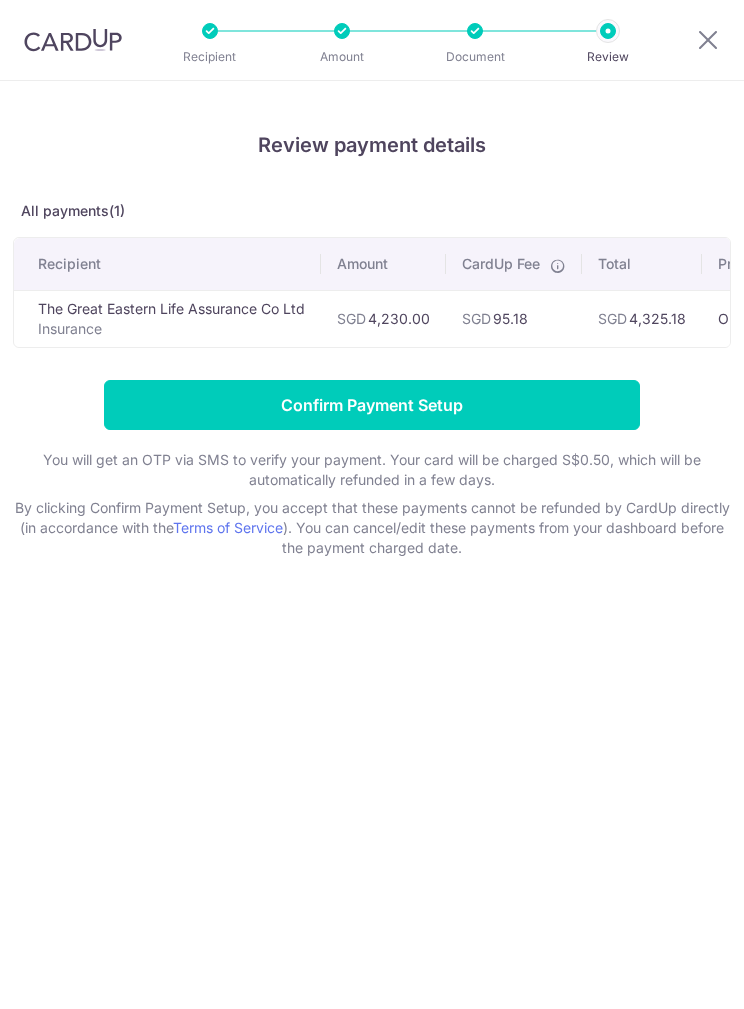 scroll, scrollTop: 0, scrollLeft: 0, axis: both 